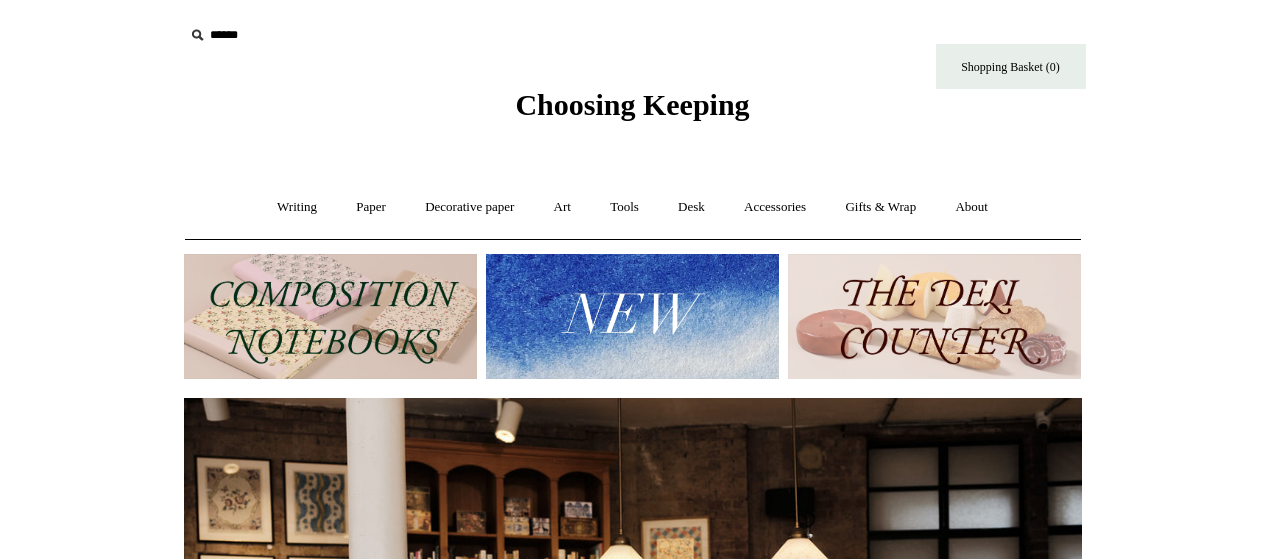 scroll, scrollTop: 0, scrollLeft: 0, axis: both 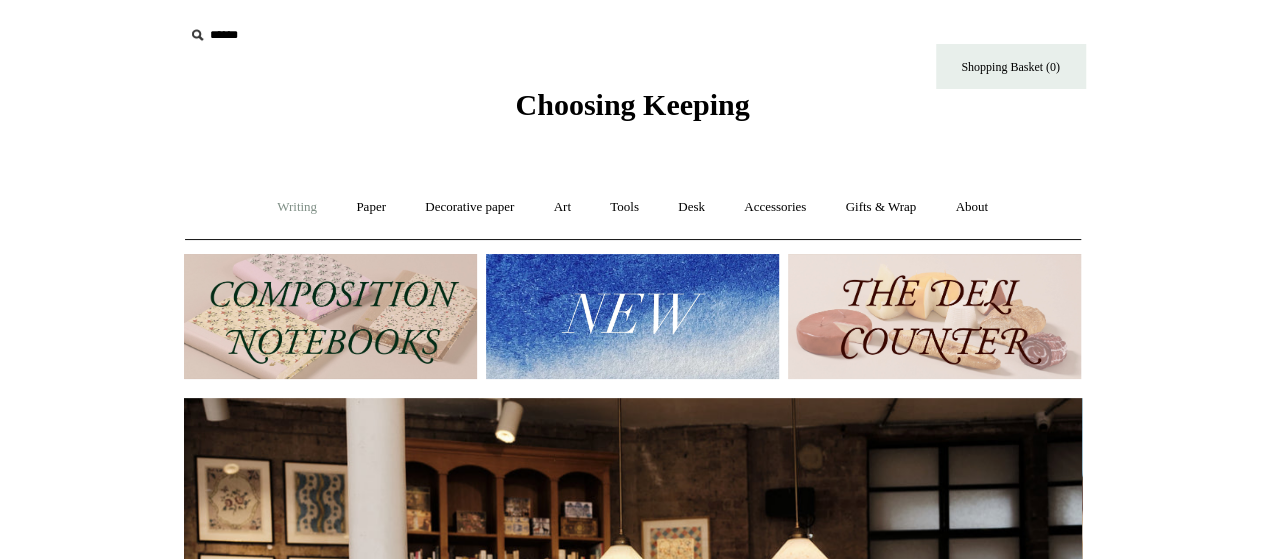 click on "Writing +" at bounding box center [297, 207] 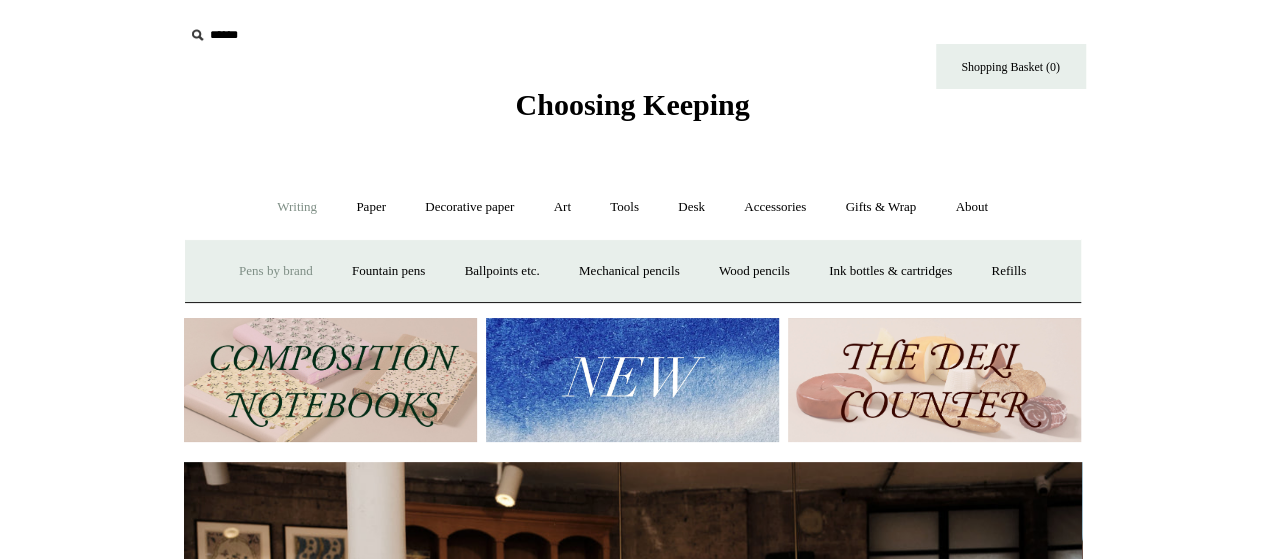 click on "Pens by brand +" at bounding box center (276, 271) 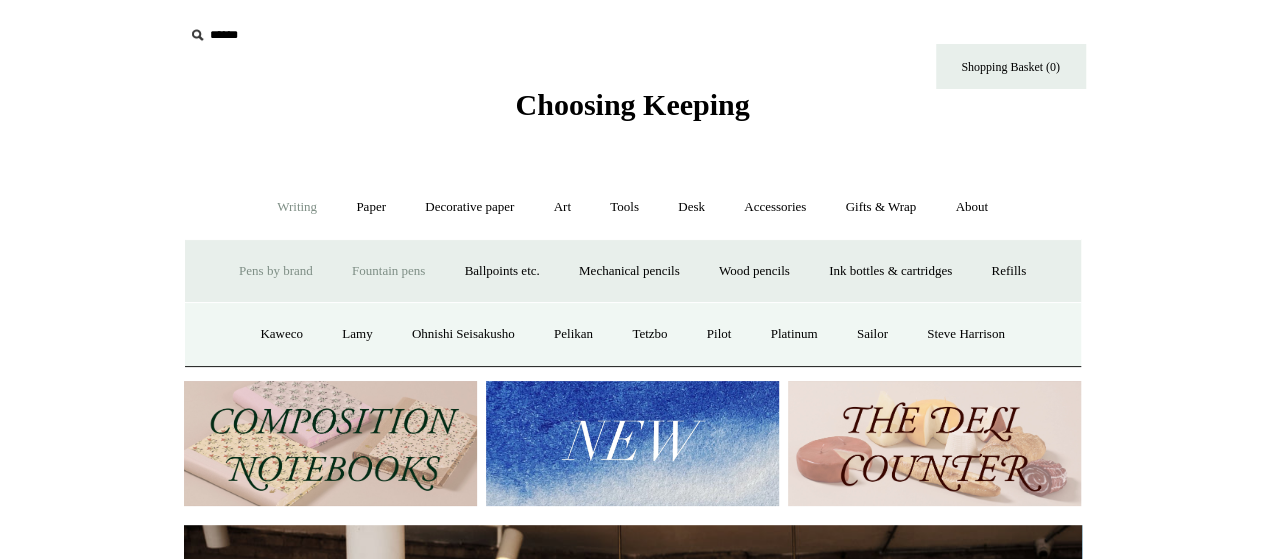click on "Fountain pens +" at bounding box center (388, 271) 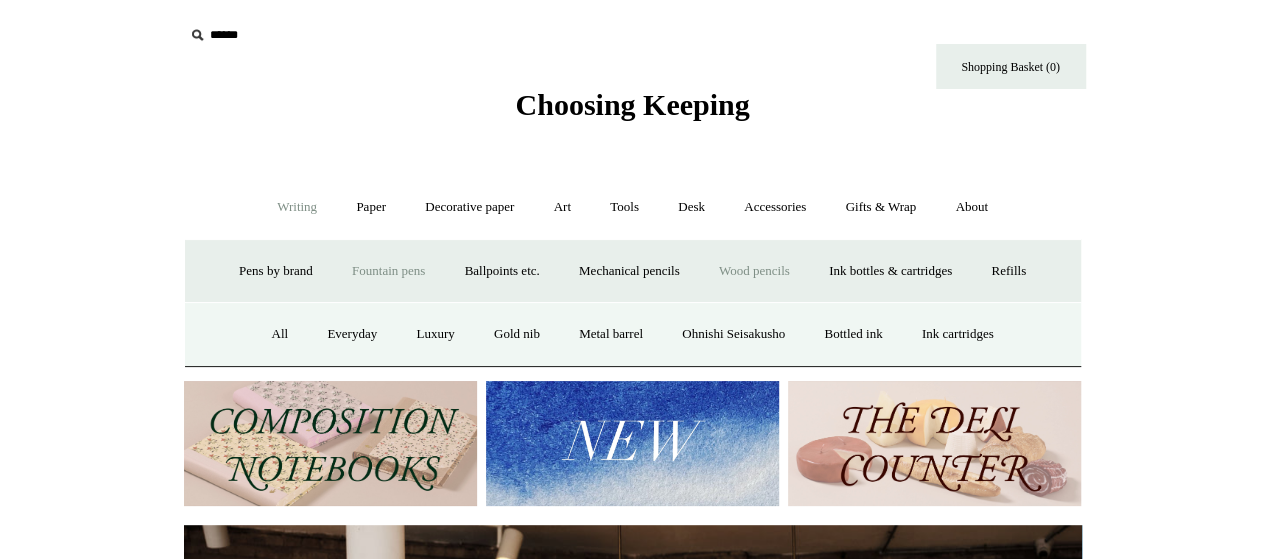click on "Wood pencils +" at bounding box center (754, 271) 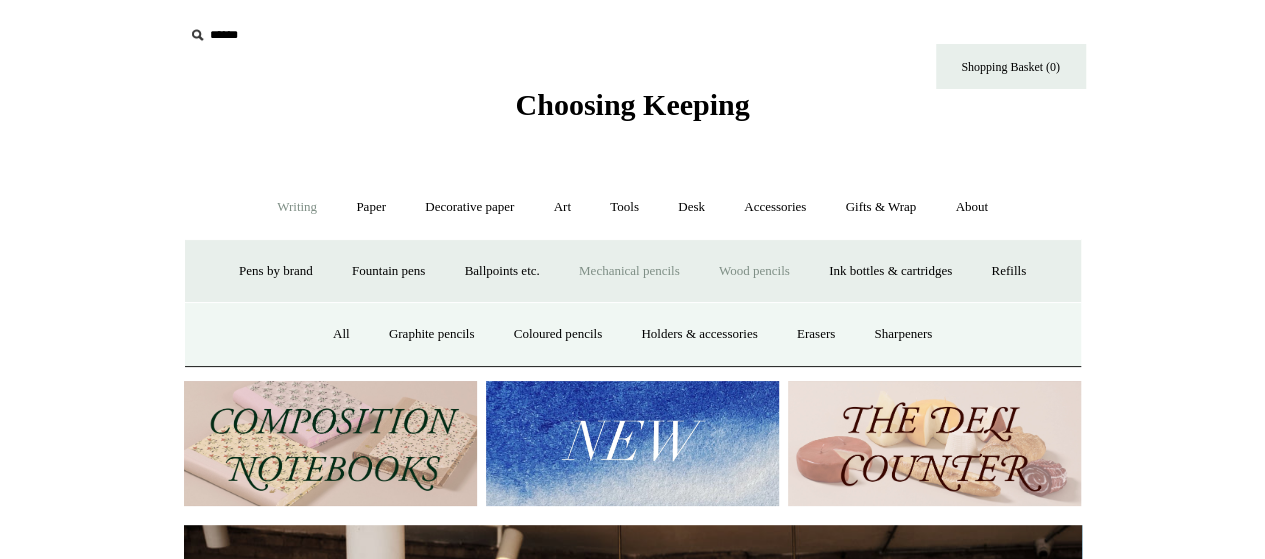 click on "Mechanical pencils +" at bounding box center [629, 271] 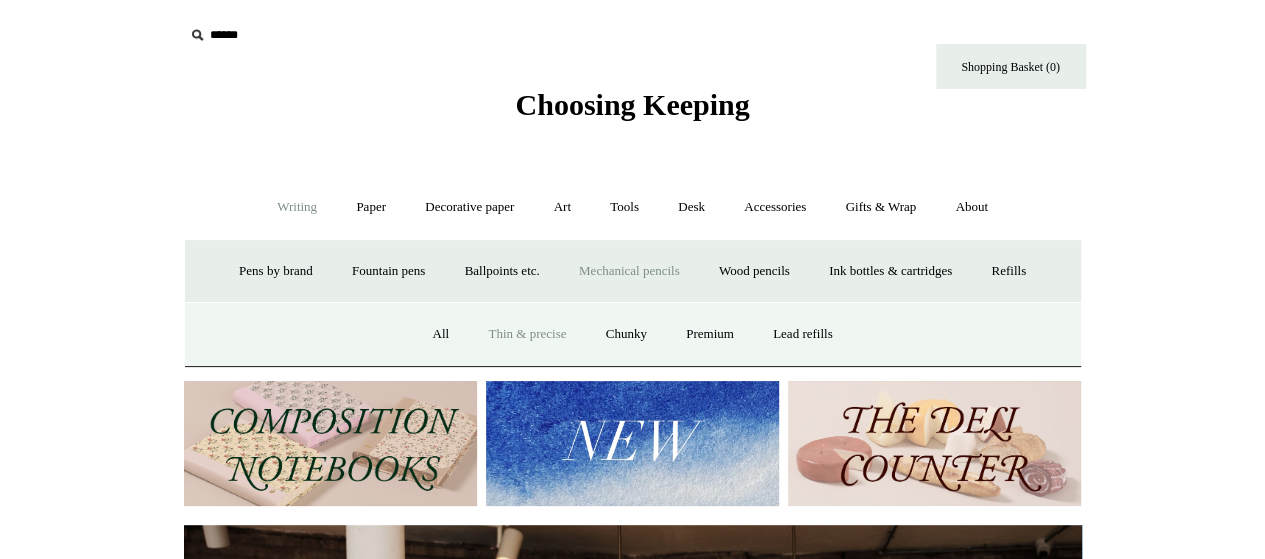 click on "Thin & precise" at bounding box center (527, 334) 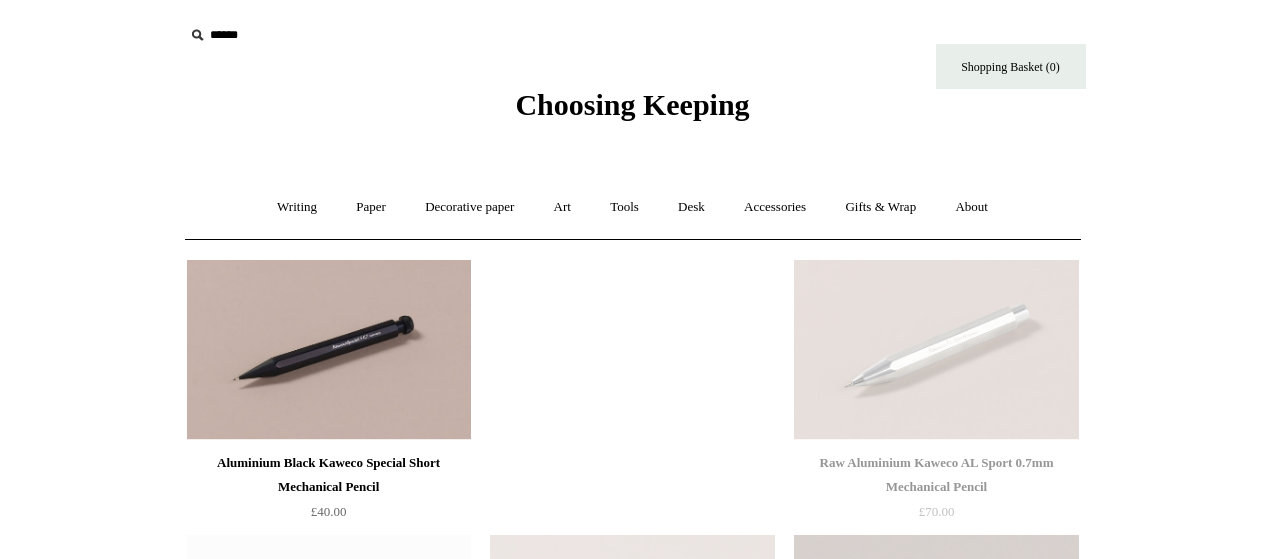 scroll, scrollTop: 0, scrollLeft: 0, axis: both 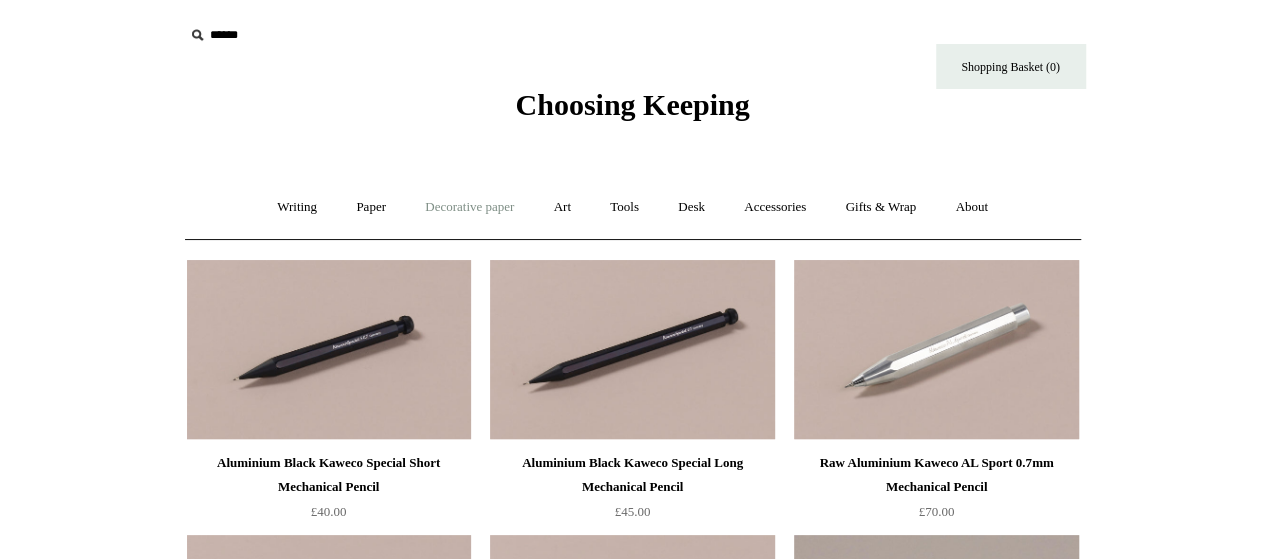click on "Decorative paper +" at bounding box center [469, 207] 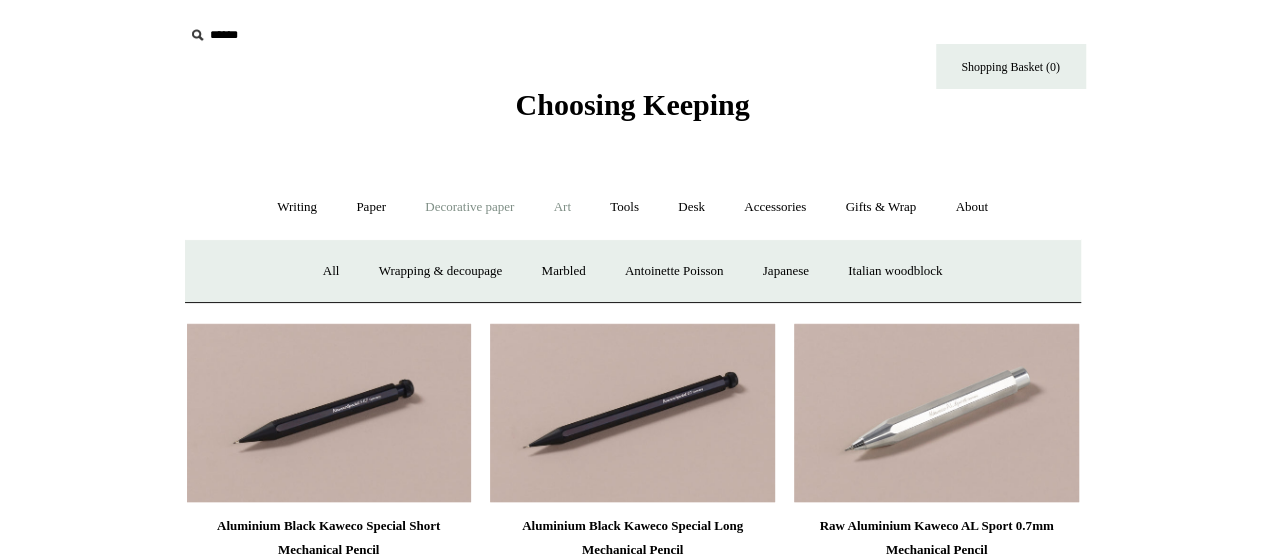 click on "Art +" at bounding box center [562, 207] 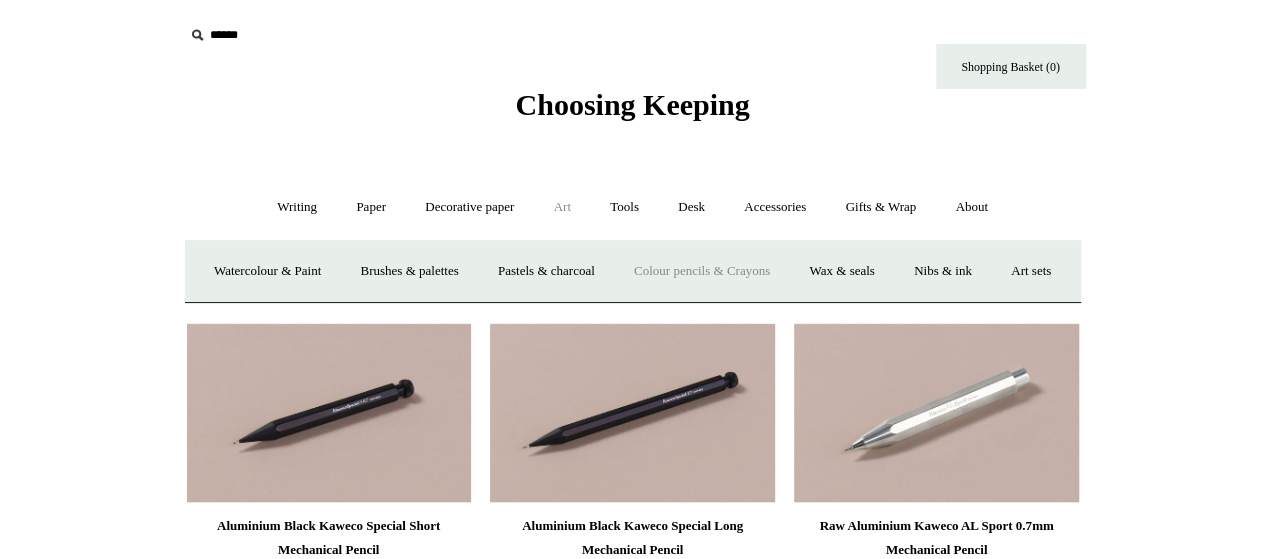 click on "Colour pencils & Crayons" at bounding box center [702, 271] 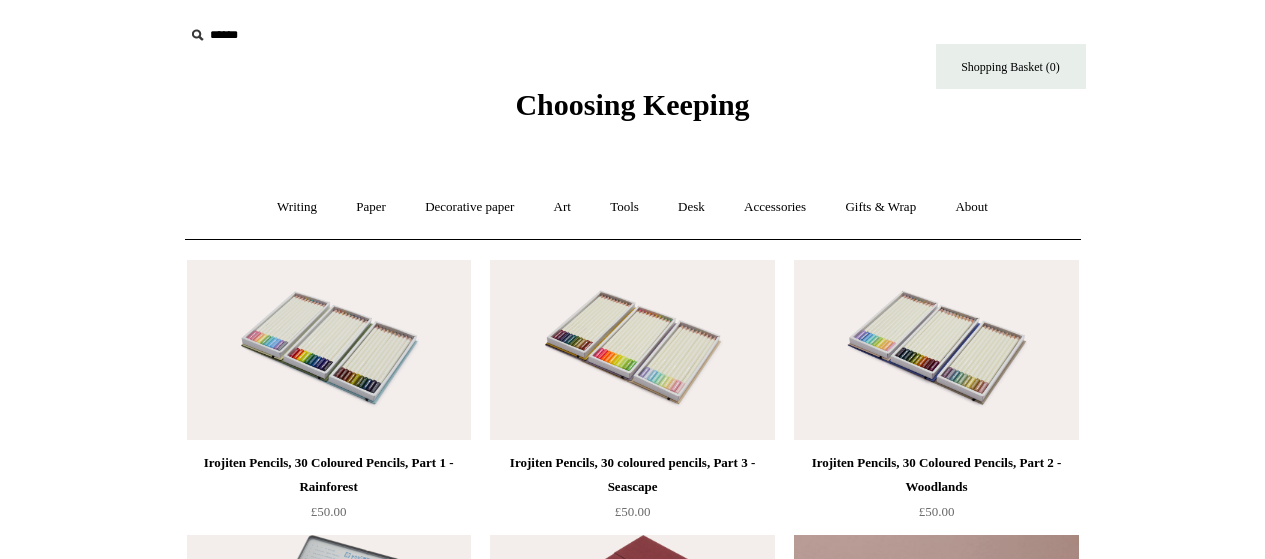 scroll, scrollTop: 0, scrollLeft: 0, axis: both 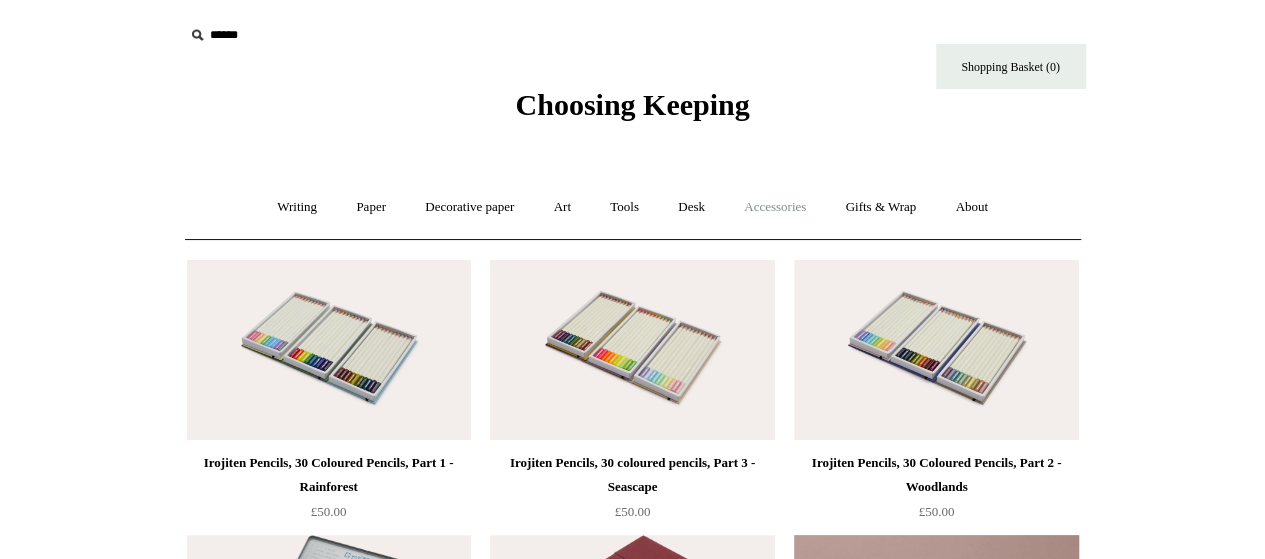 click on "Accessories +" at bounding box center (775, 207) 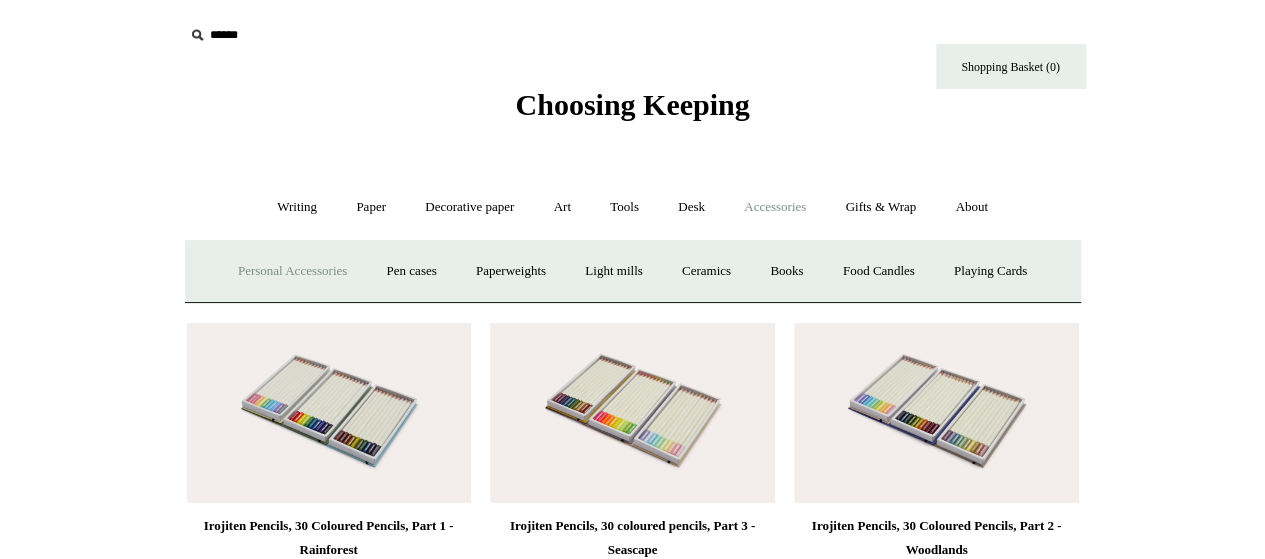 click on "Personal Accessories +" at bounding box center [292, 271] 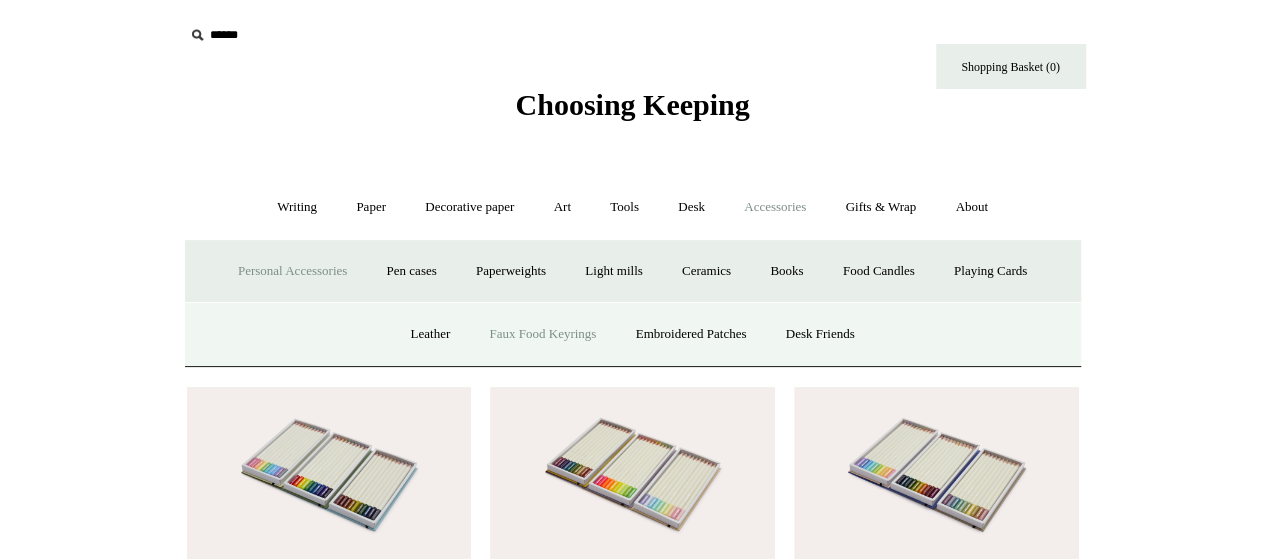 click on "Faux Food Keyrings" at bounding box center (542, 334) 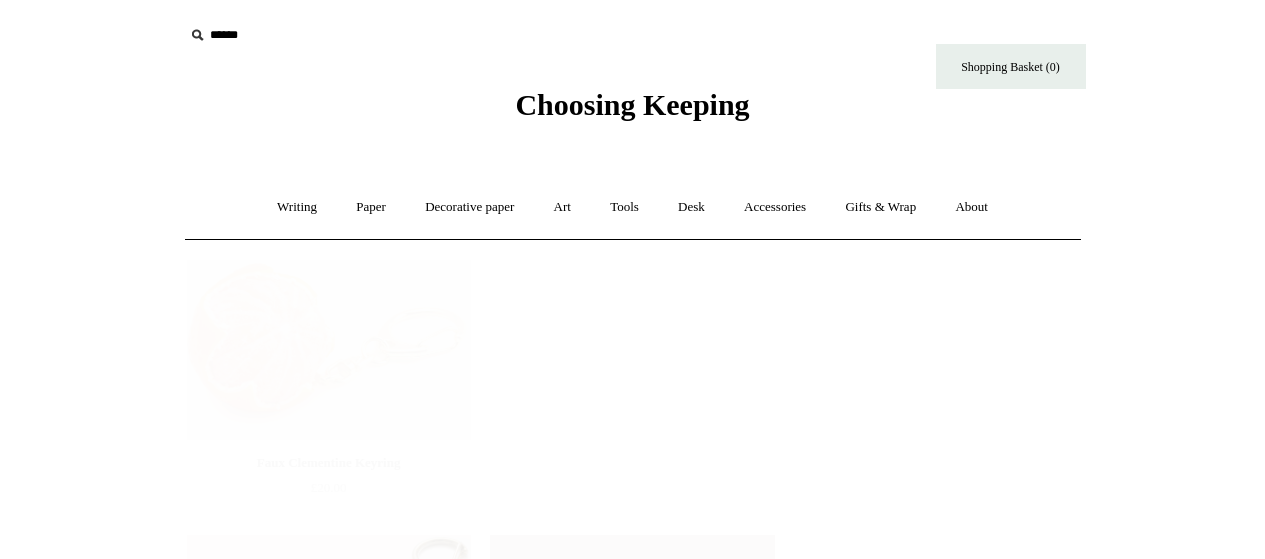scroll, scrollTop: 0, scrollLeft: 0, axis: both 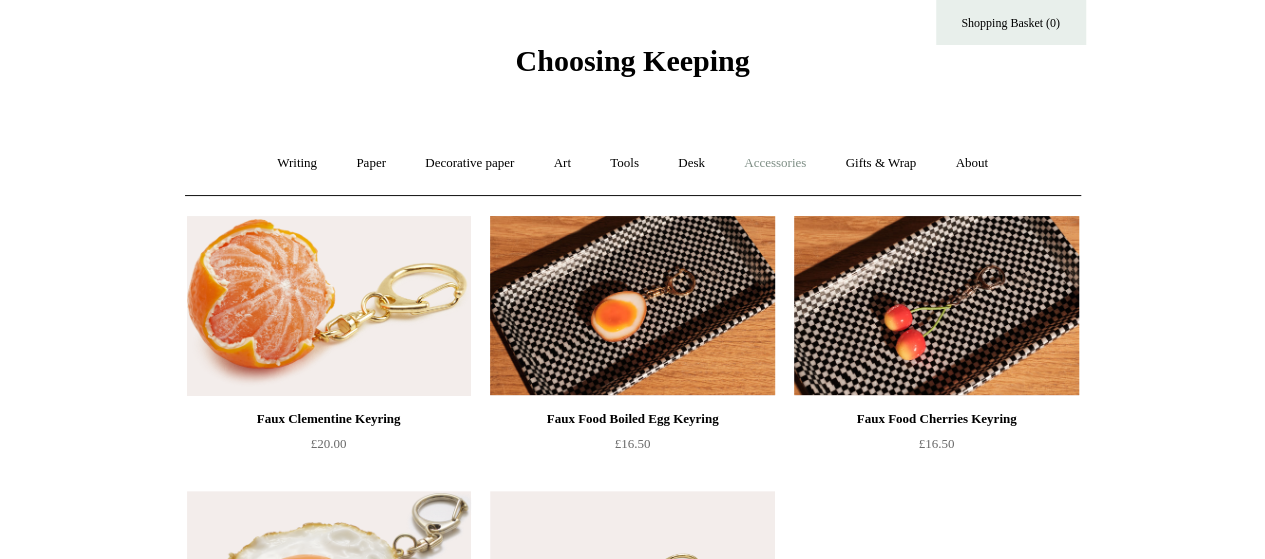 click on "Accessories +" at bounding box center [775, 163] 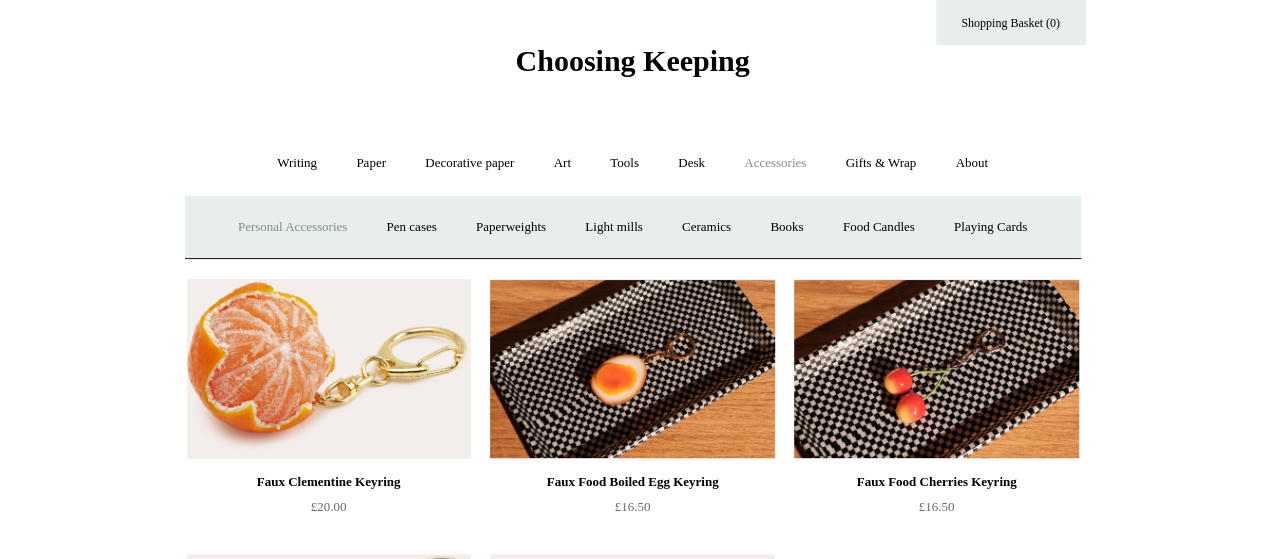 click on "Personal Accessories +" at bounding box center [292, 227] 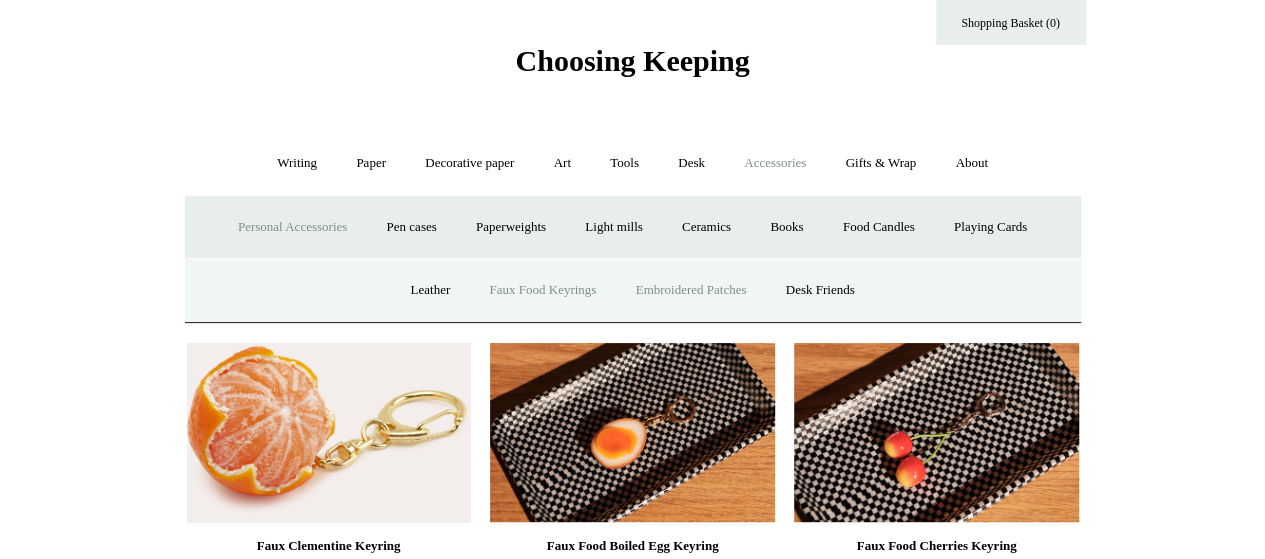 click on "Embroidered Patches" at bounding box center (691, 290) 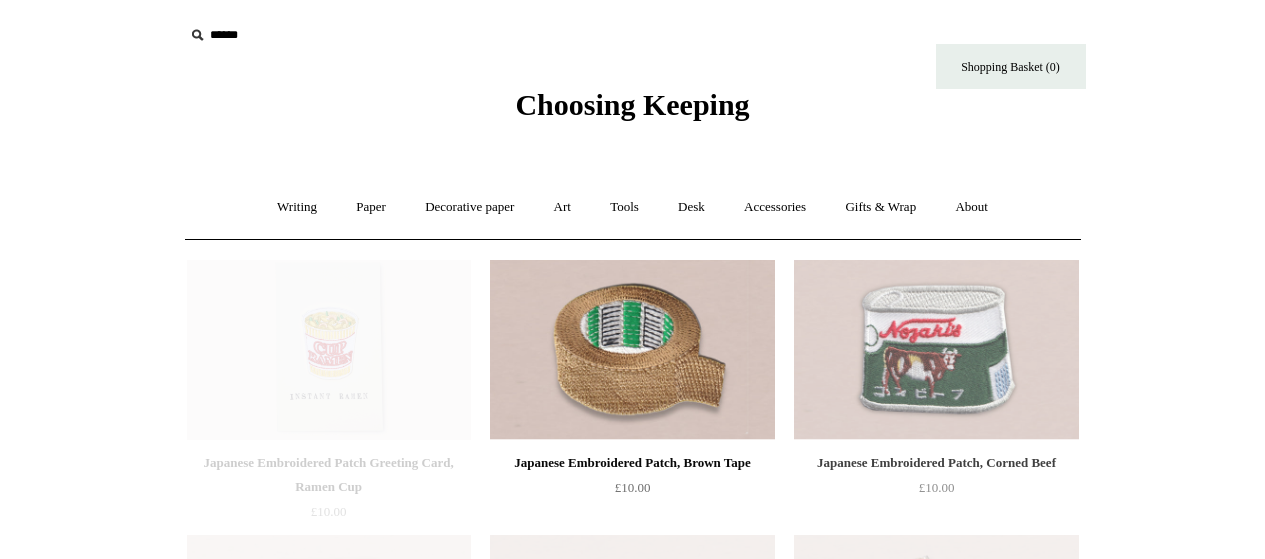 scroll, scrollTop: 0, scrollLeft: 0, axis: both 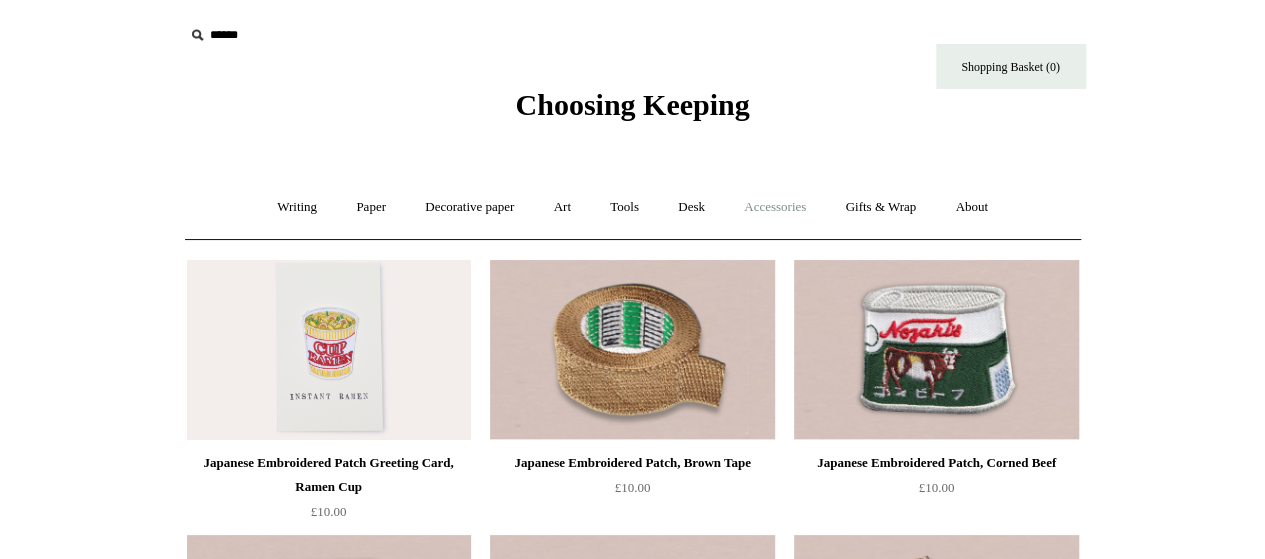 click on "Accessories +" at bounding box center (775, 207) 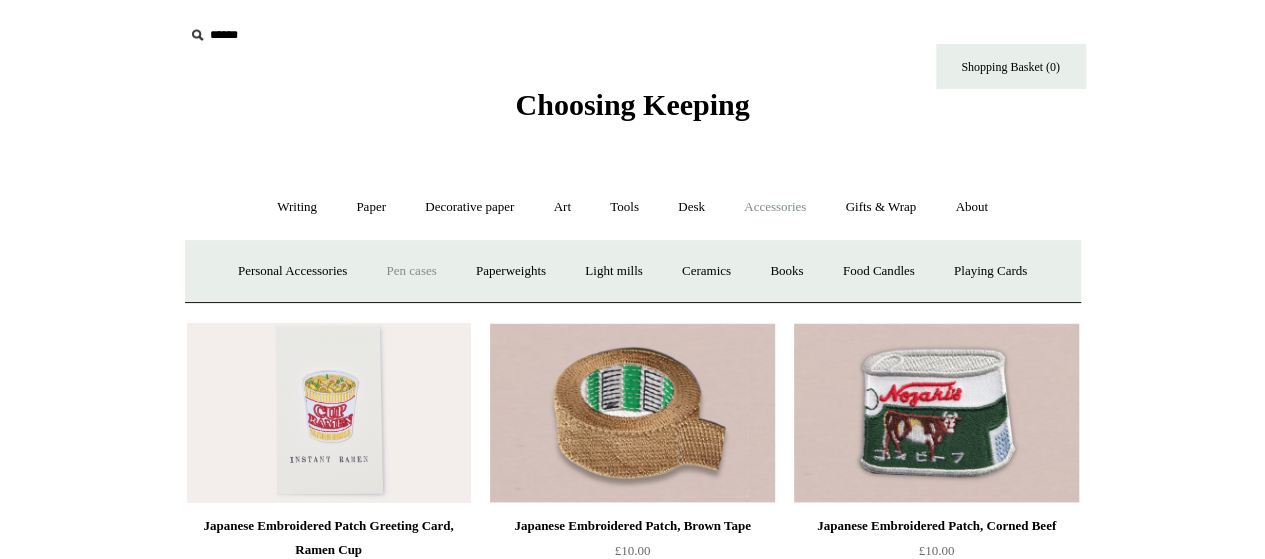 click on "Pen cases" at bounding box center (411, 271) 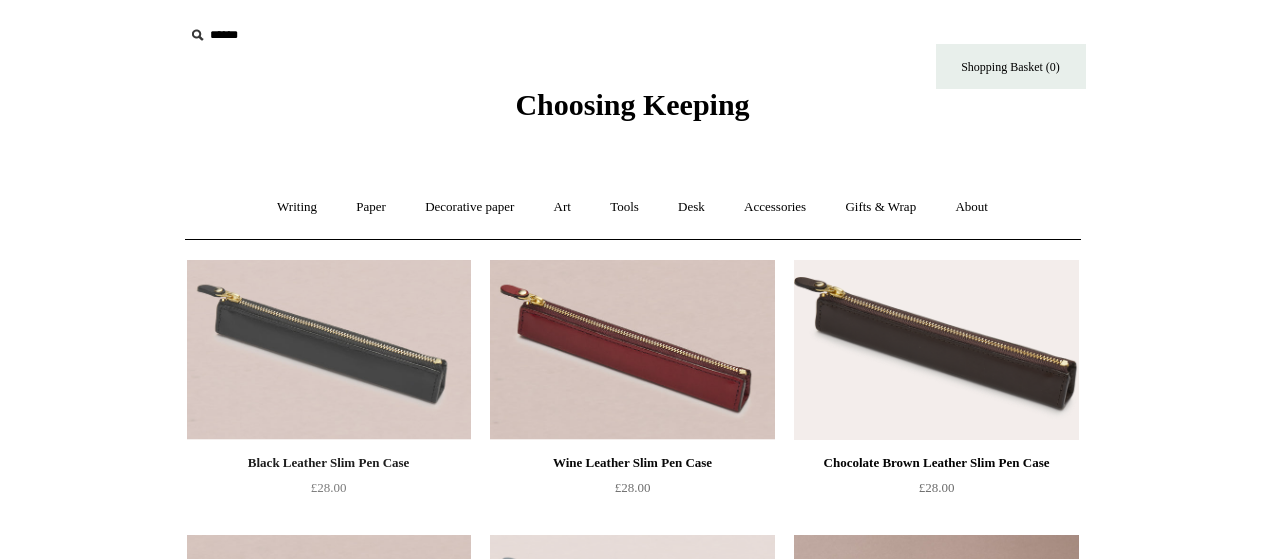 scroll, scrollTop: 0, scrollLeft: 0, axis: both 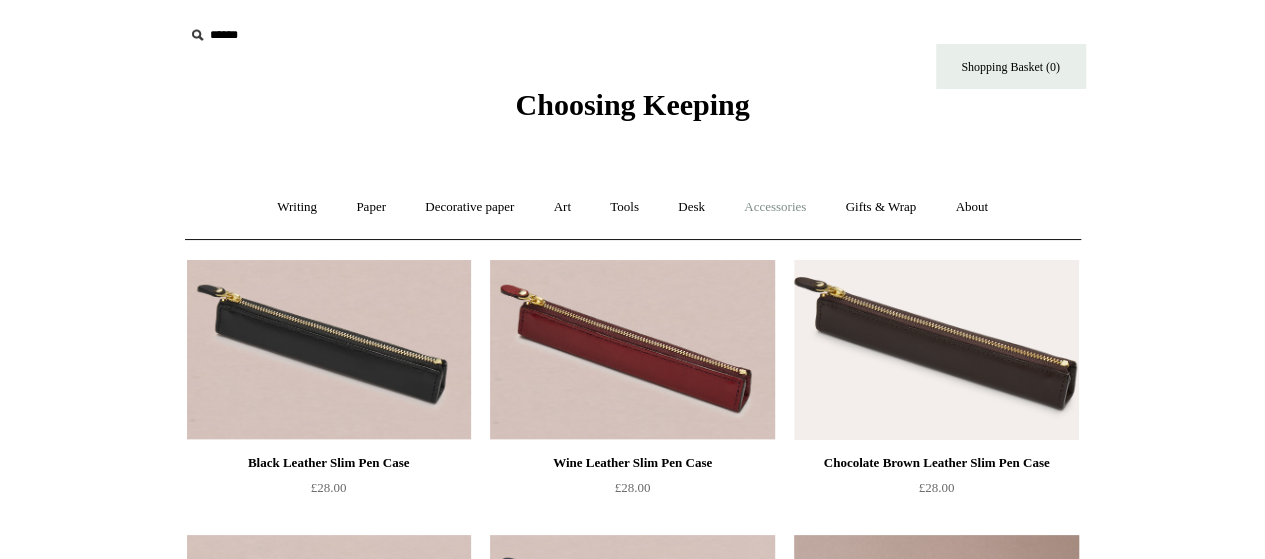 click on "Accessories +" at bounding box center [775, 207] 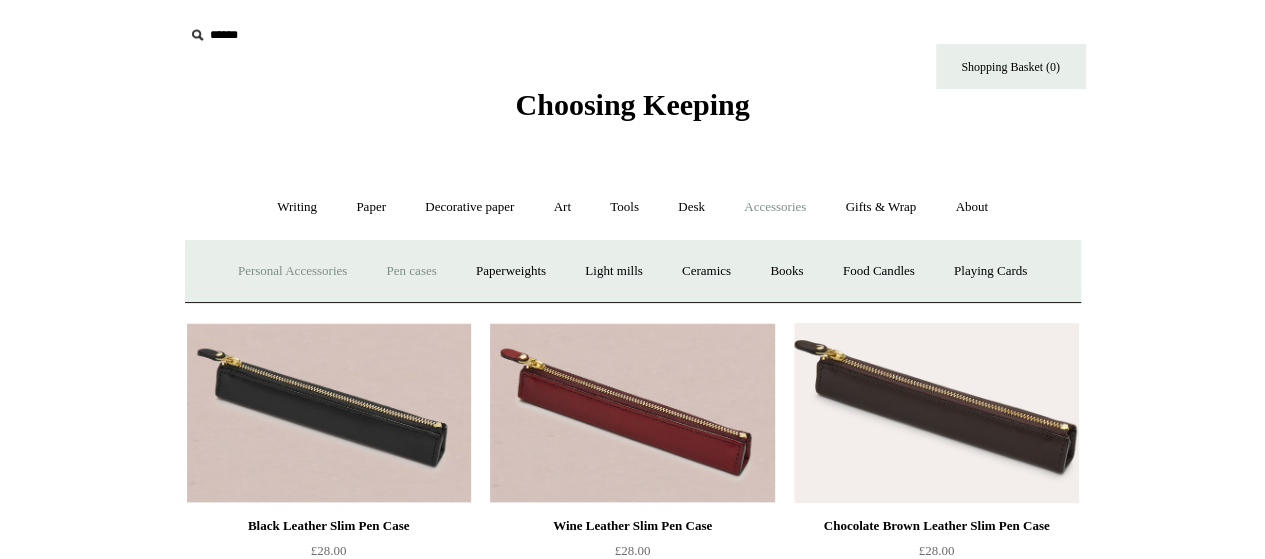 click on "Personal Accessories +" at bounding box center (292, 271) 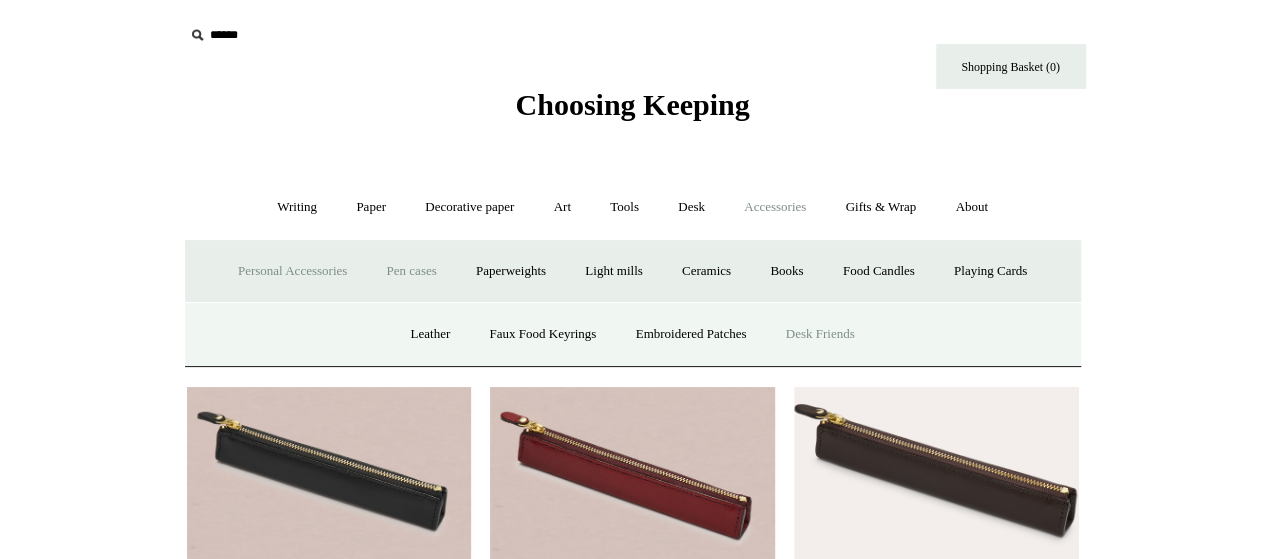 click on "Desk Friends" at bounding box center (820, 334) 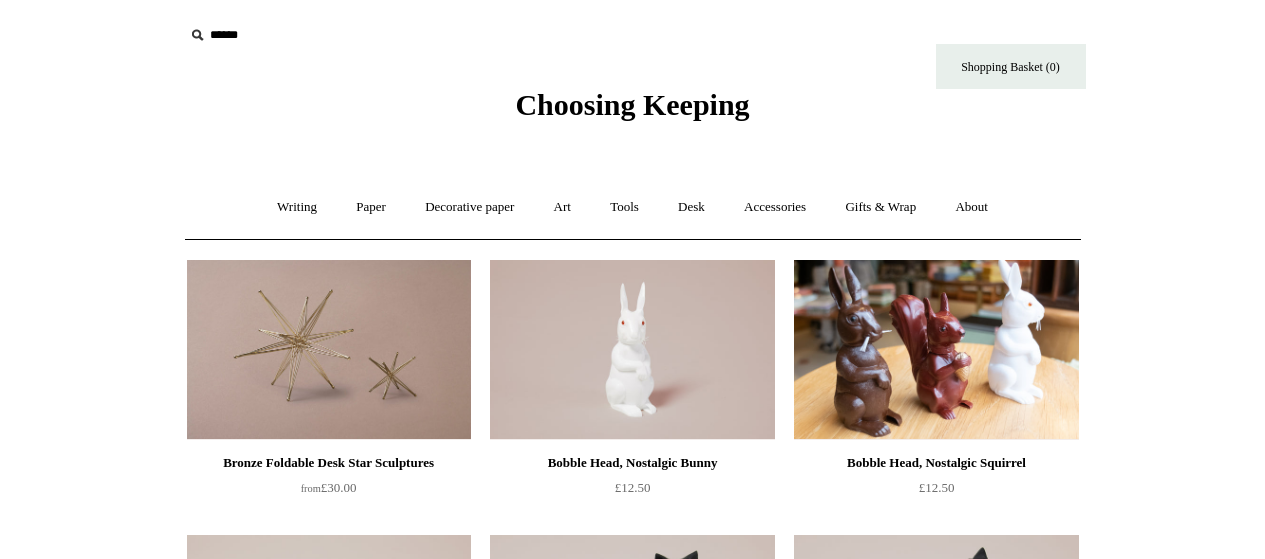 scroll, scrollTop: 0, scrollLeft: 0, axis: both 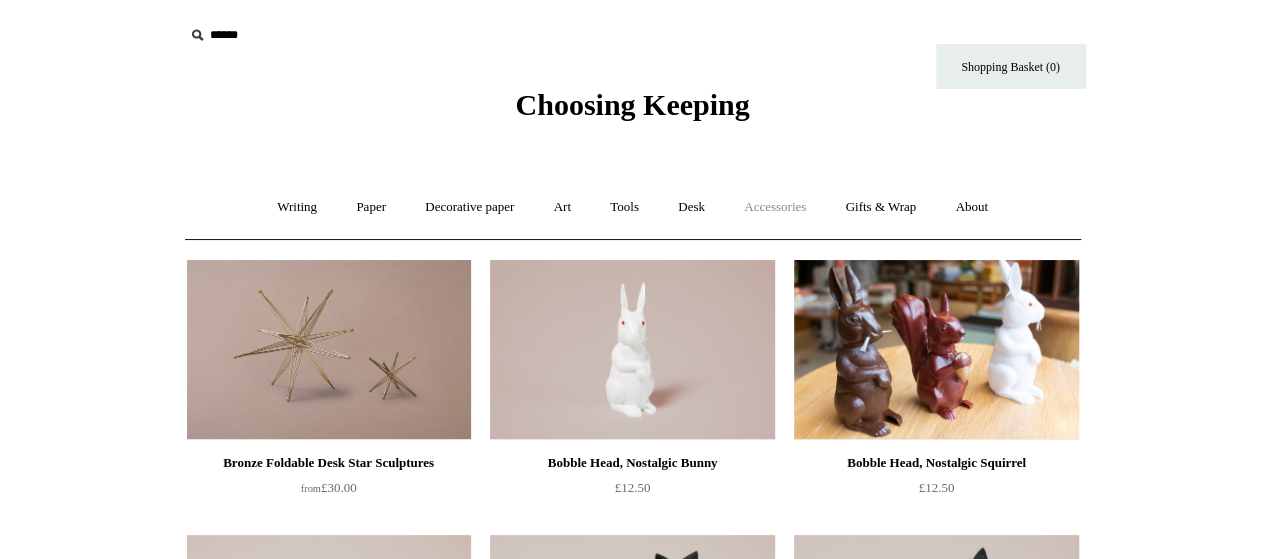click on "Accessories +" at bounding box center [775, 207] 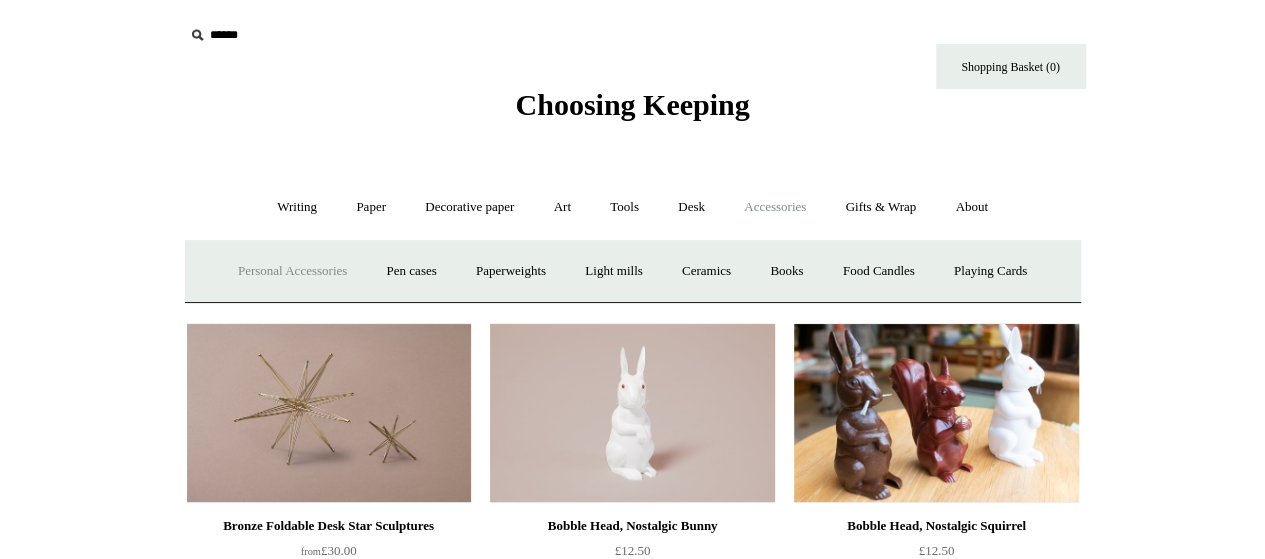 click on "Personal Accessories +" at bounding box center [292, 271] 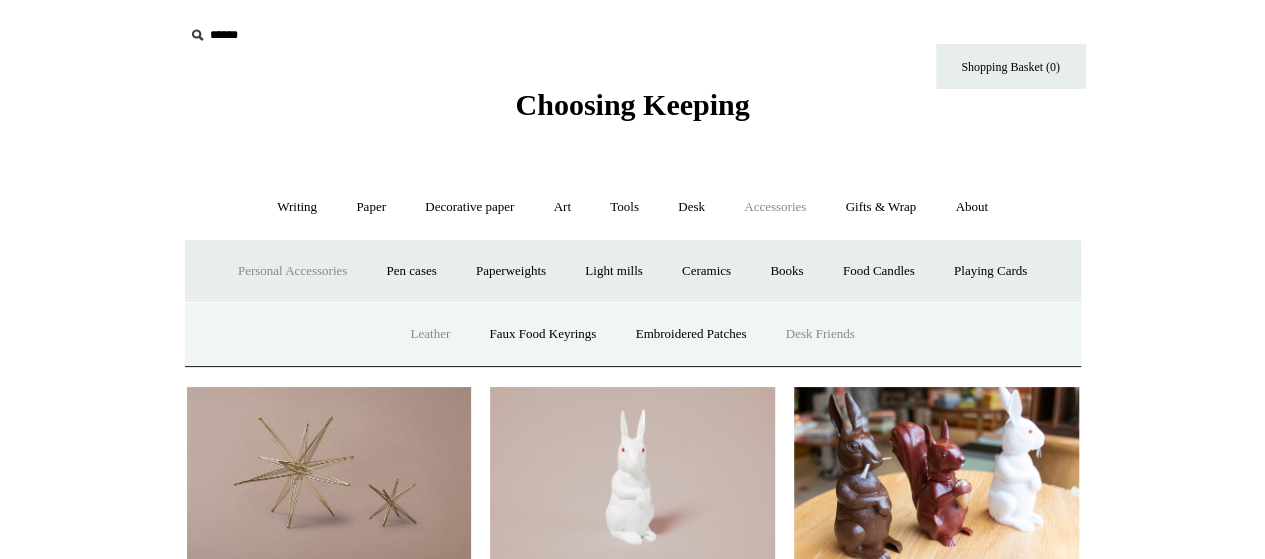 click on "Leather" at bounding box center (430, 334) 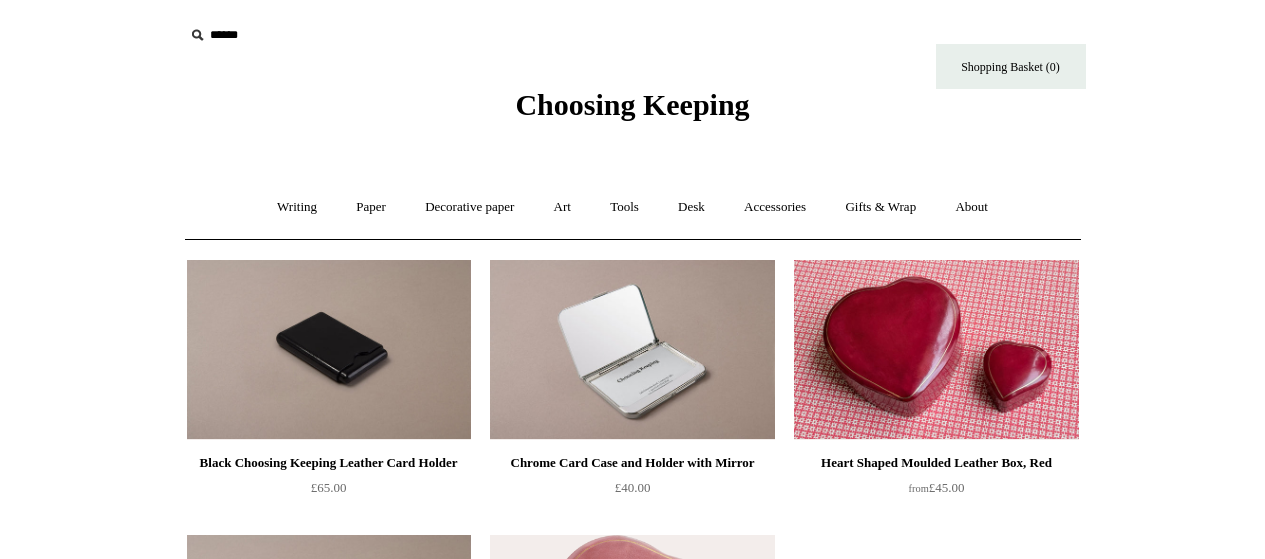 scroll, scrollTop: 0, scrollLeft: 0, axis: both 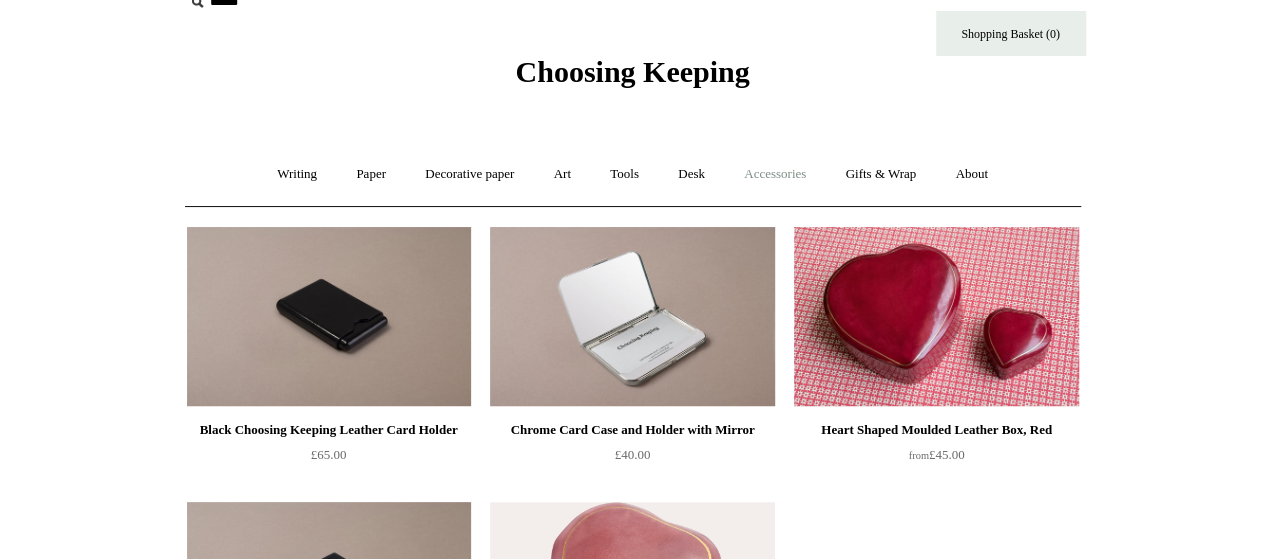 click on "Accessories +" at bounding box center (775, 174) 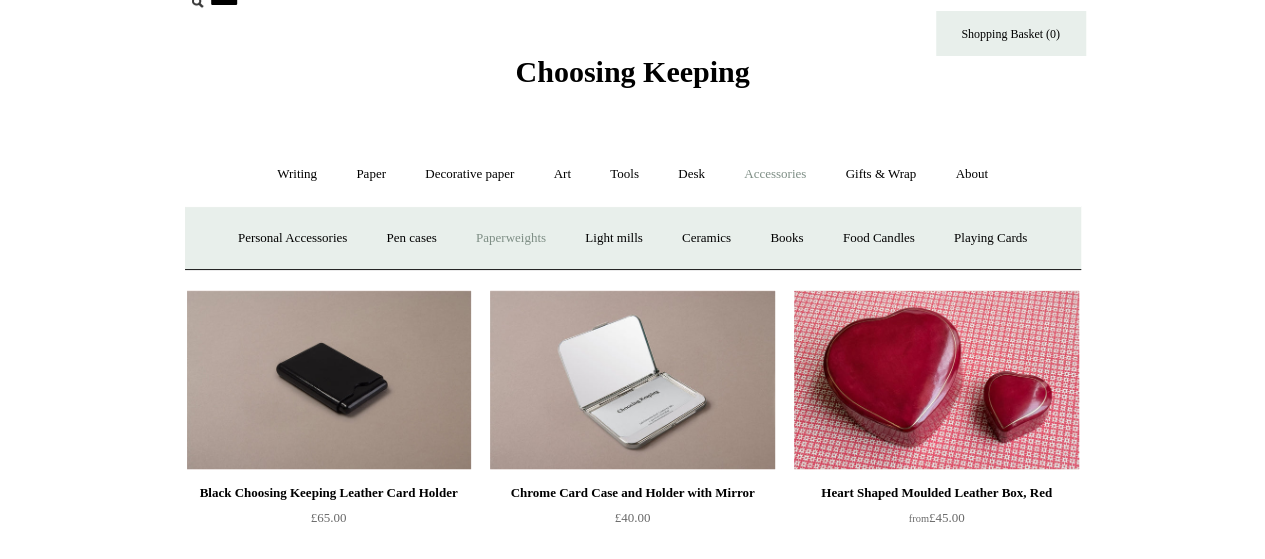 click on "Paperweights +" at bounding box center (511, 238) 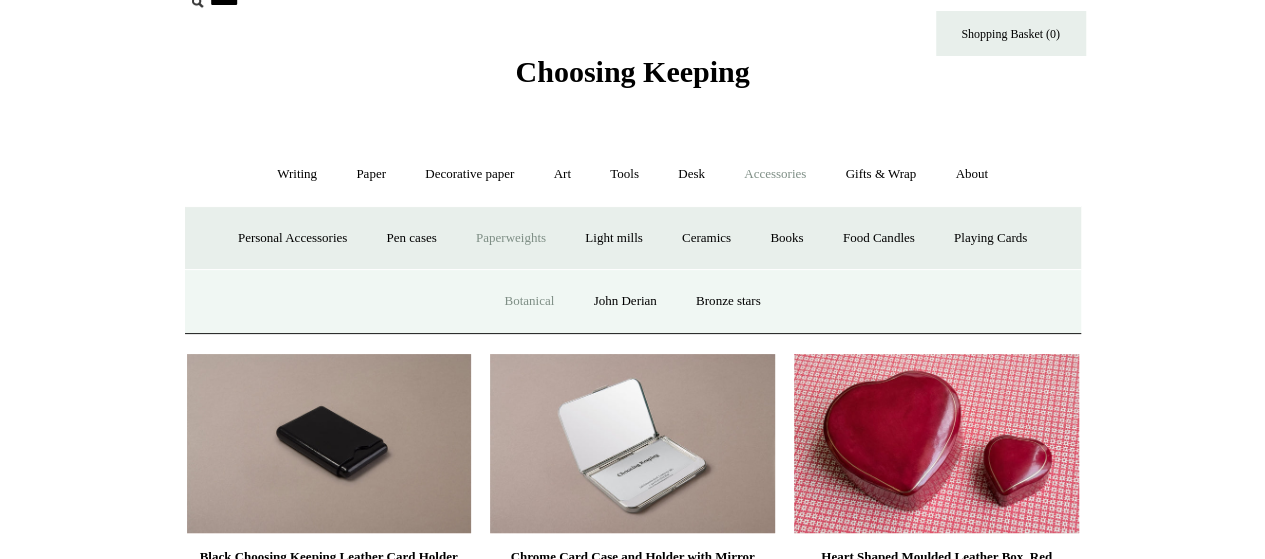 click on "Botanical" at bounding box center (529, 301) 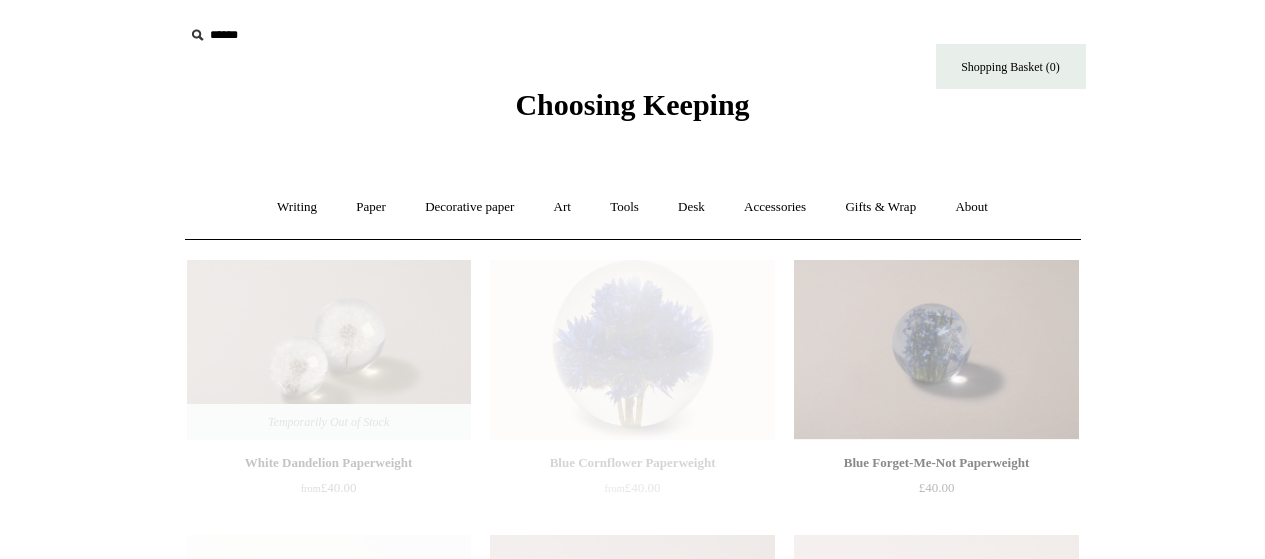 scroll, scrollTop: 0, scrollLeft: 0, axis: both 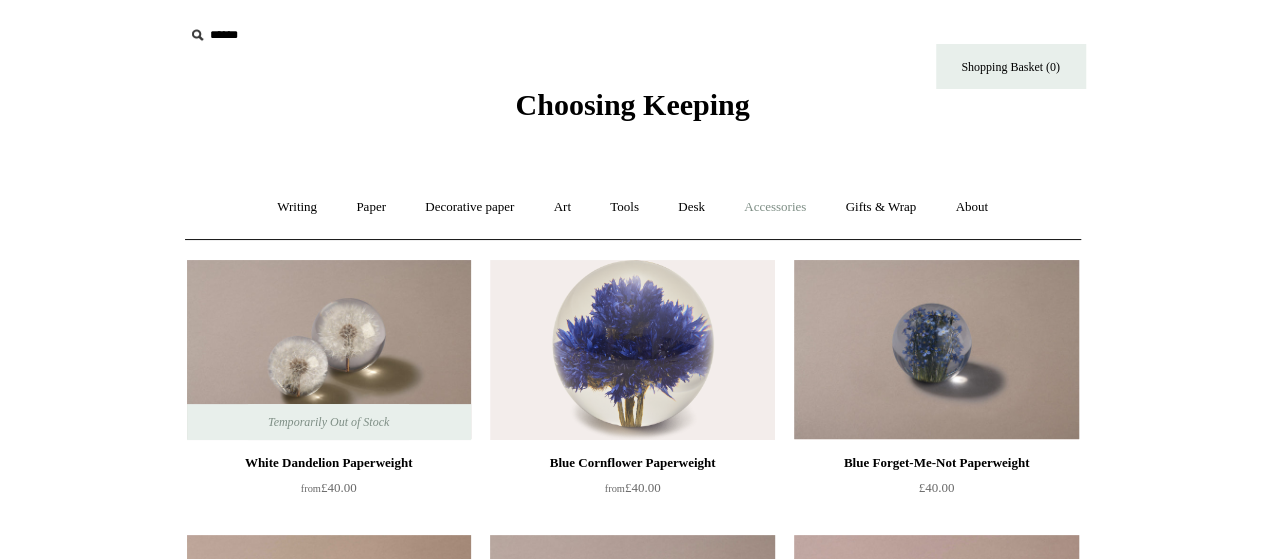 click on "Accessories +" at bounding box center [775, 207] 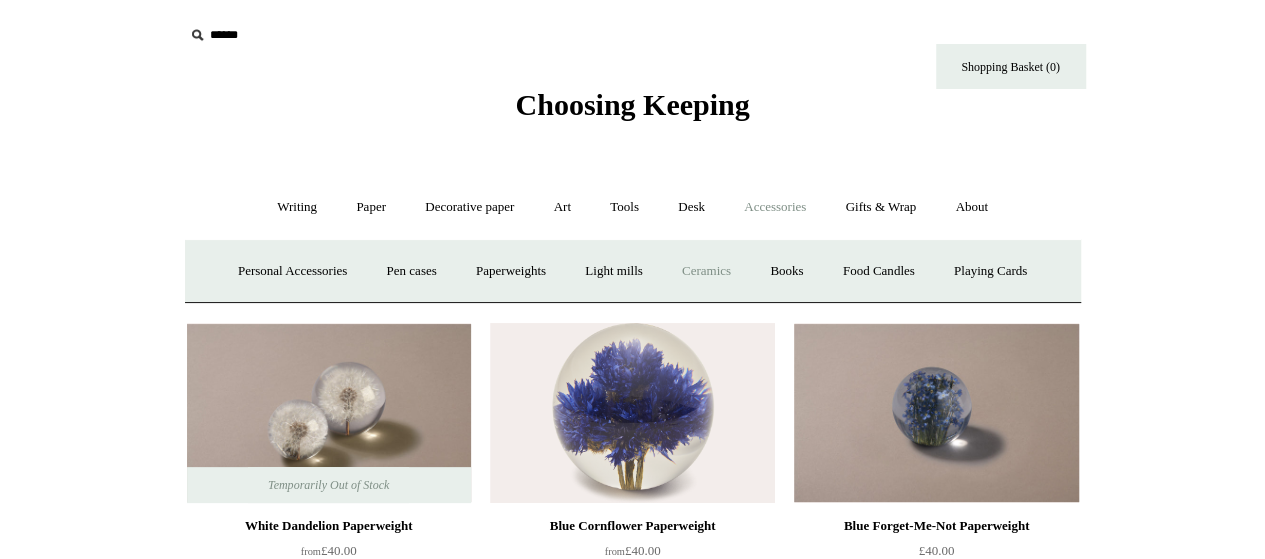 click on "Ceramics  +" at bounding box center (706, 271) 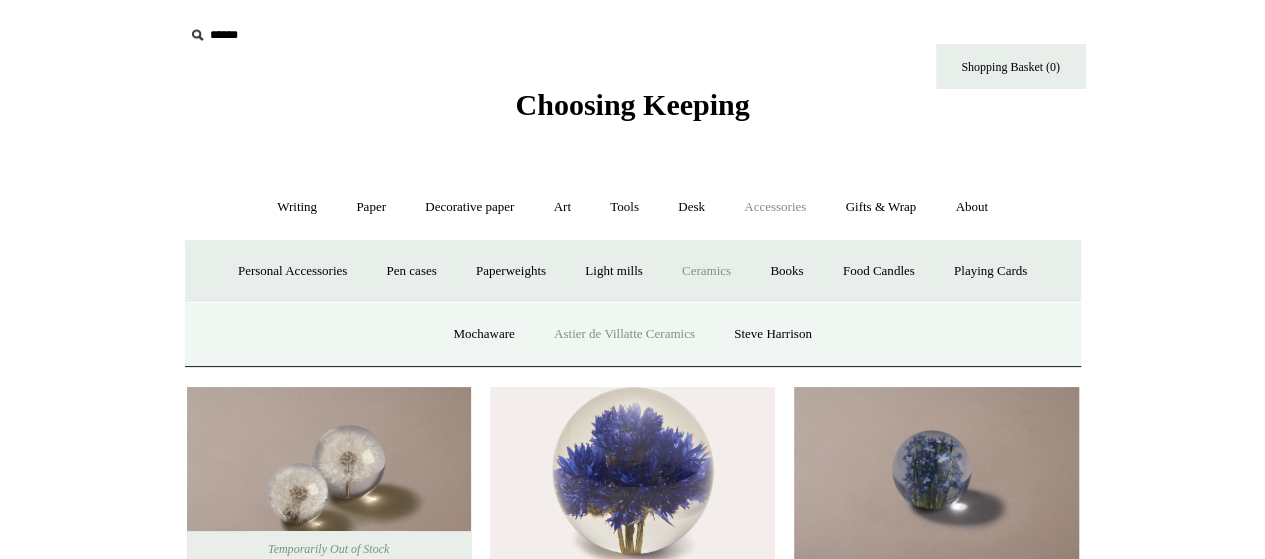 click on "Astier de Villatte Ceramics" at bounding box center (624, 334) 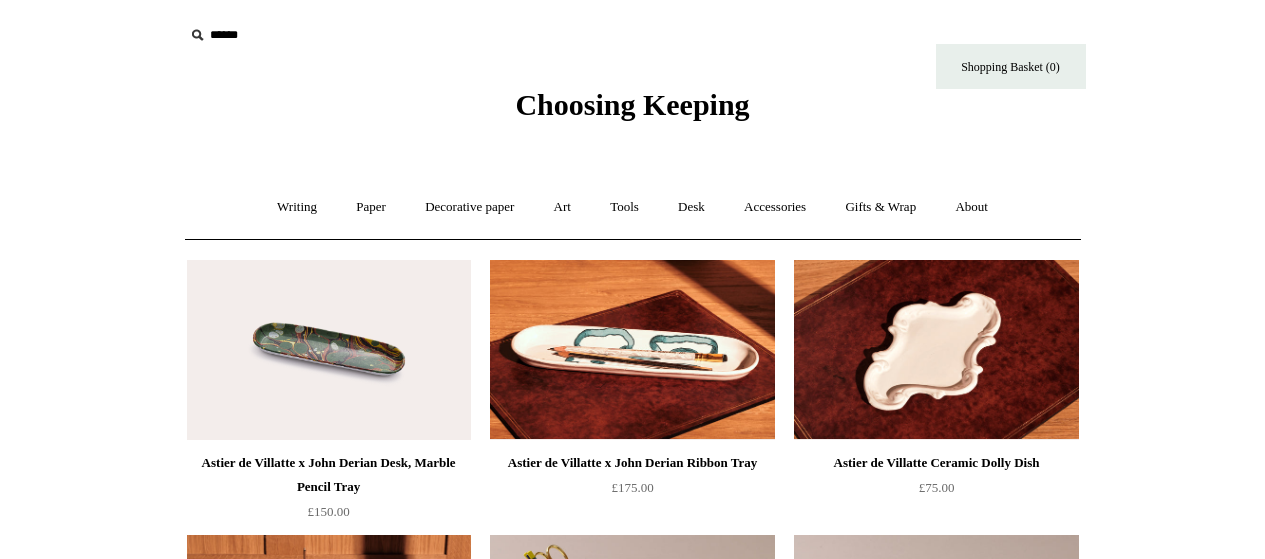 scroll, scrollTop: 0, scrollLeft: 0, axis: both 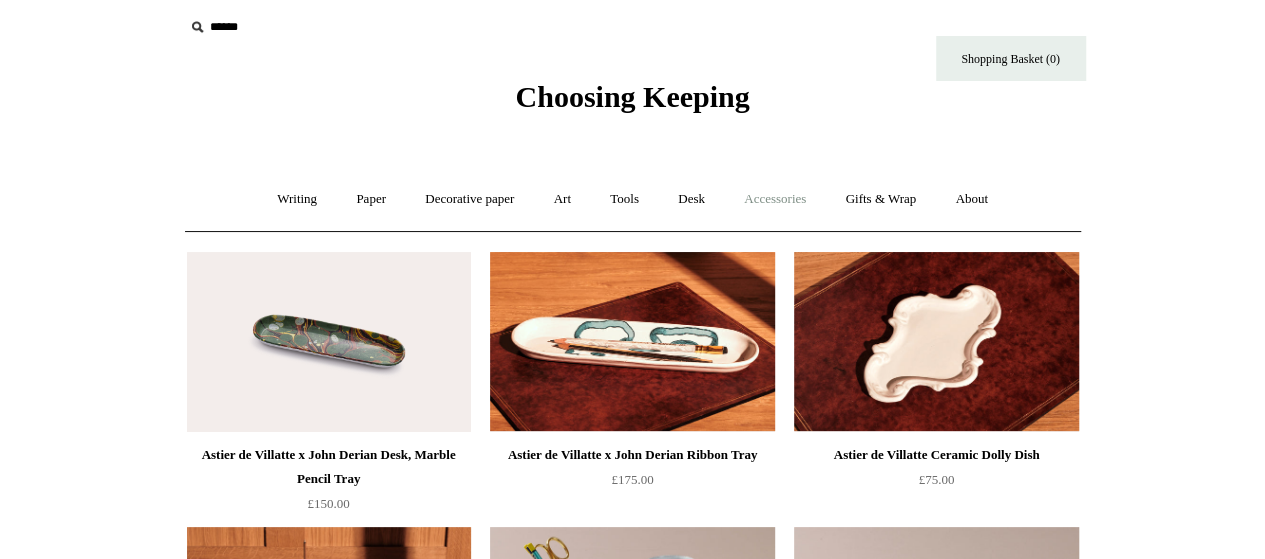 click on "Accessories +" at bounding box center (775, 199) 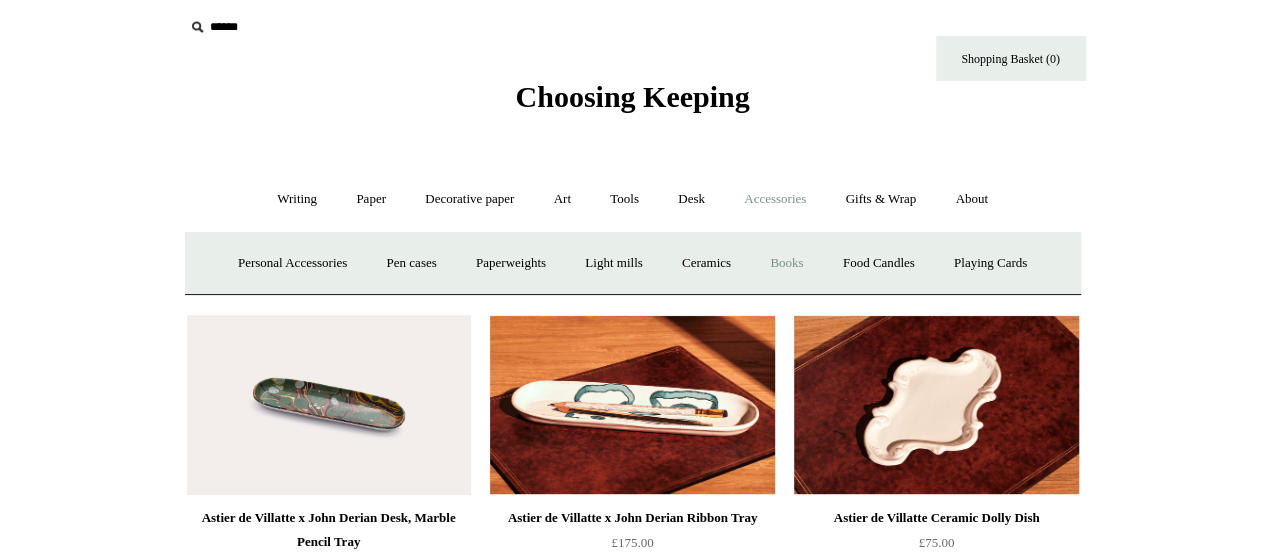 click on "Books" at bounding box center [786, 263] 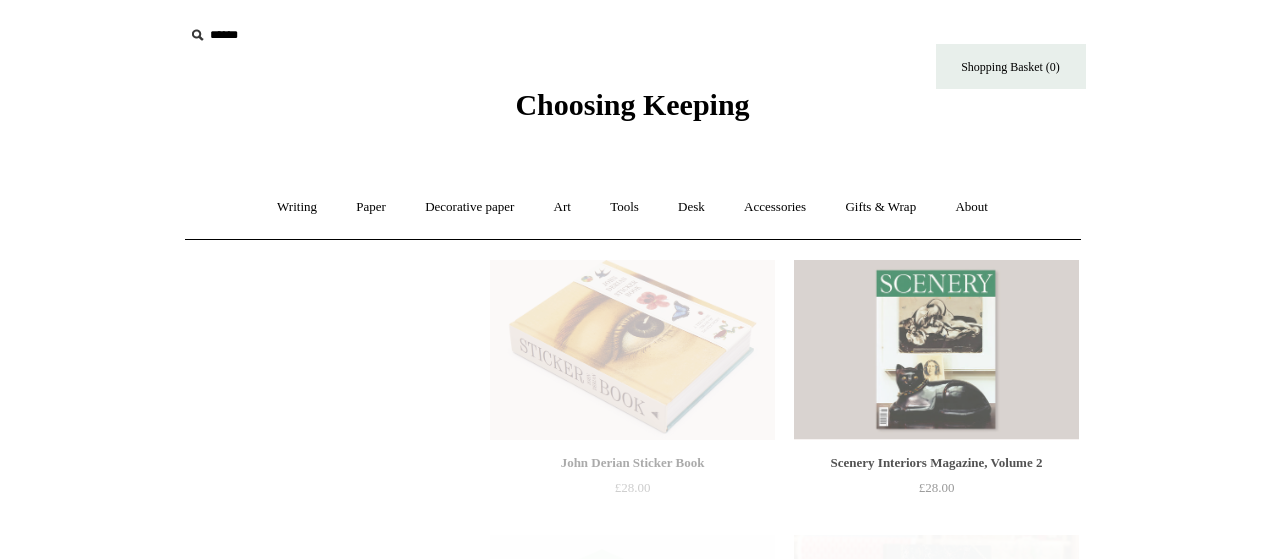 scroll, scrollTop: 0, scrollLeft: 0, axis: both 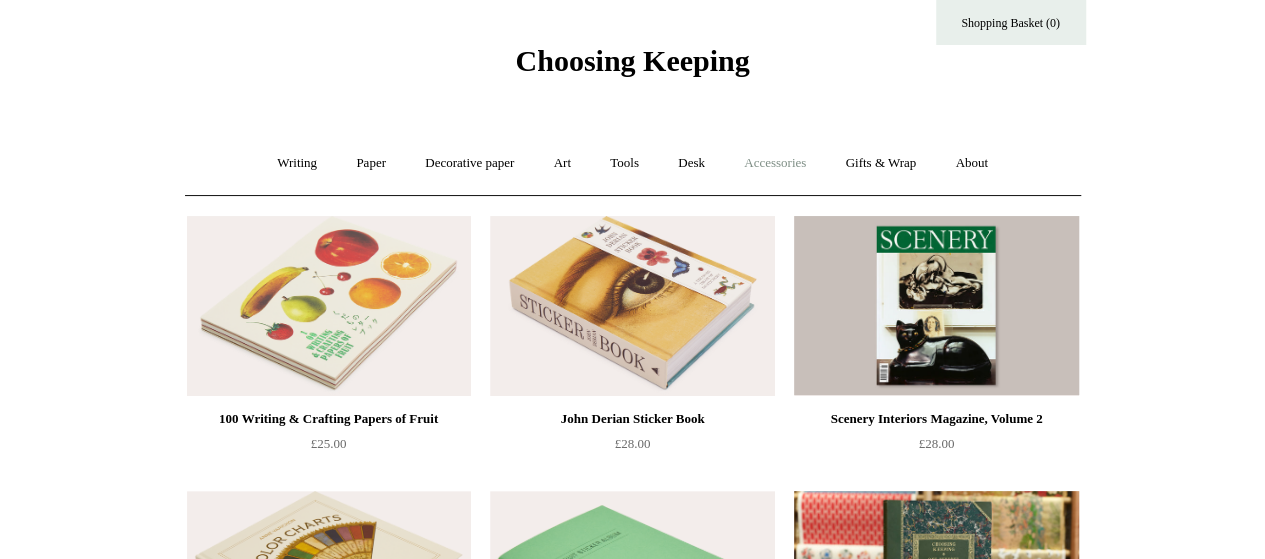 click on "Accessories +" at bounding box center (775, 163) 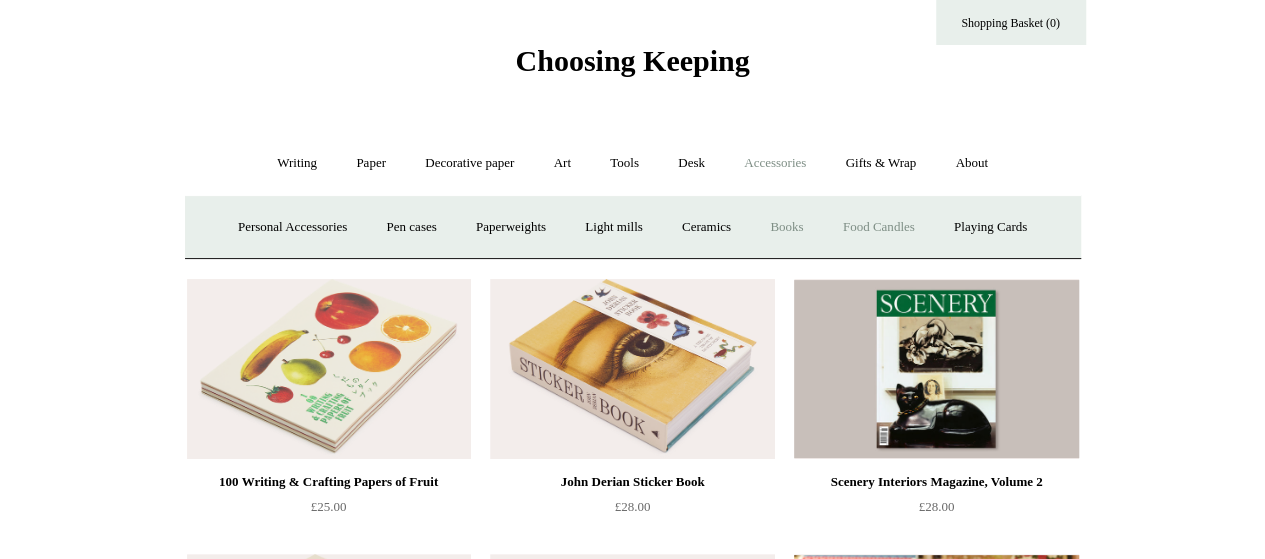 click on "Food Candles" at bounding box center [879, 227] 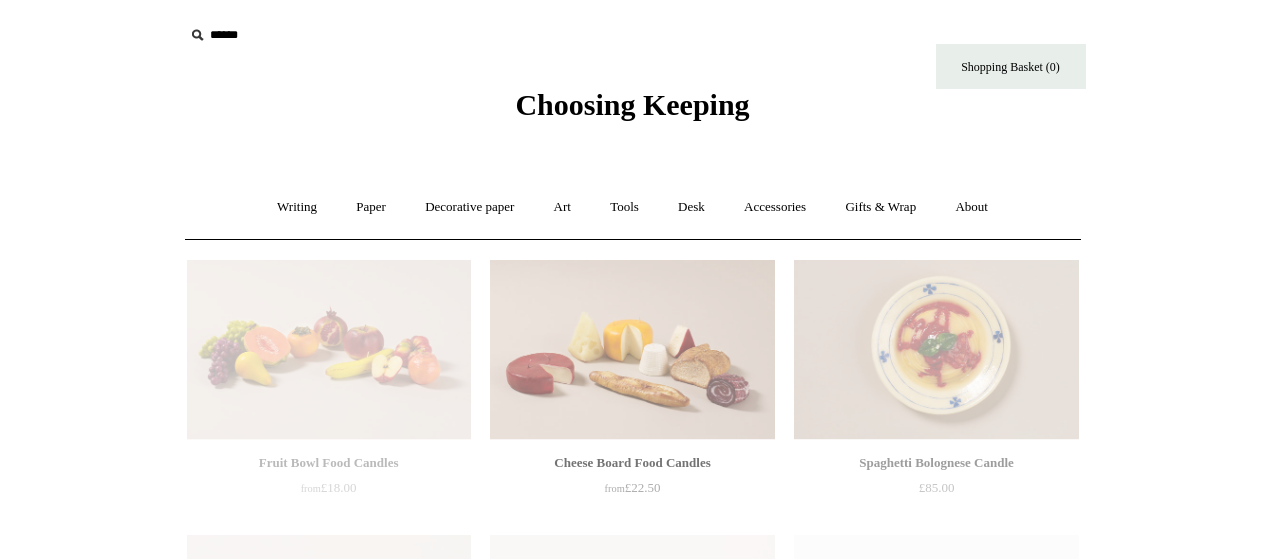scroll, scrollTop: 0, scrollLeft: 0, axis: both 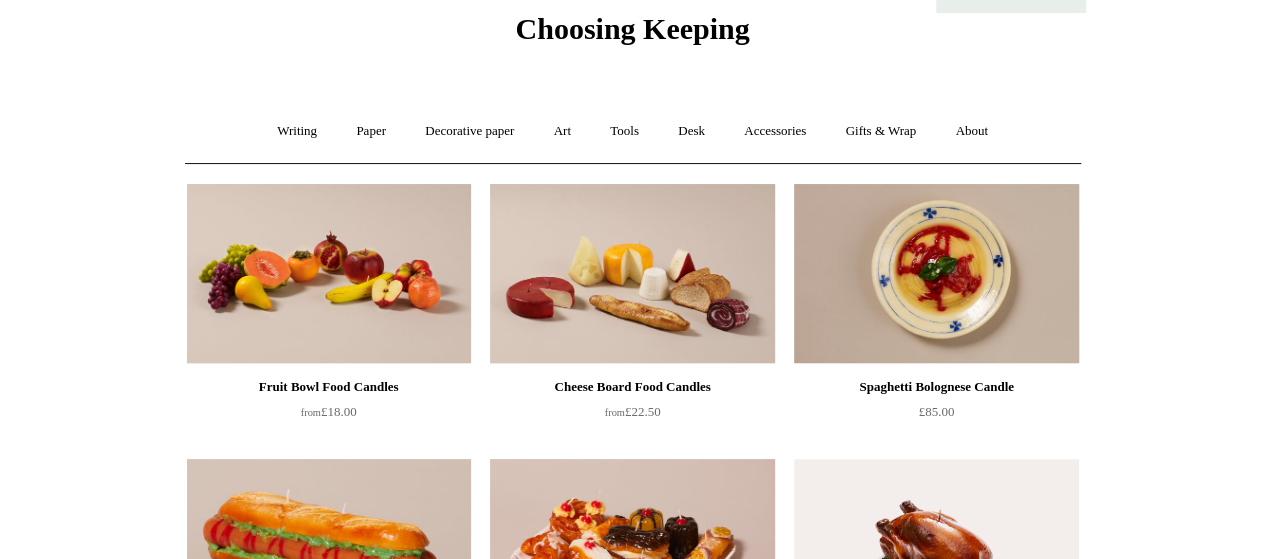 drag, startPoint x: 1279, startPoint y: 138, endPoint x: 1264, endPoint y: 167, distance: 32.649654 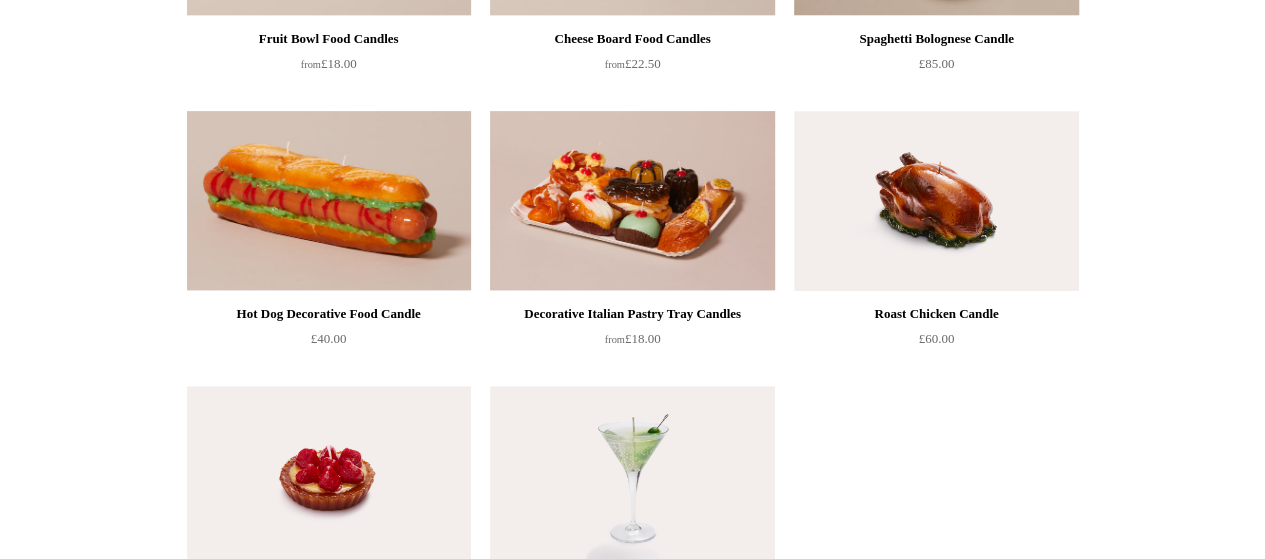 scroll, scrollTop: 440, scrollLeft: 0, axis: vertical 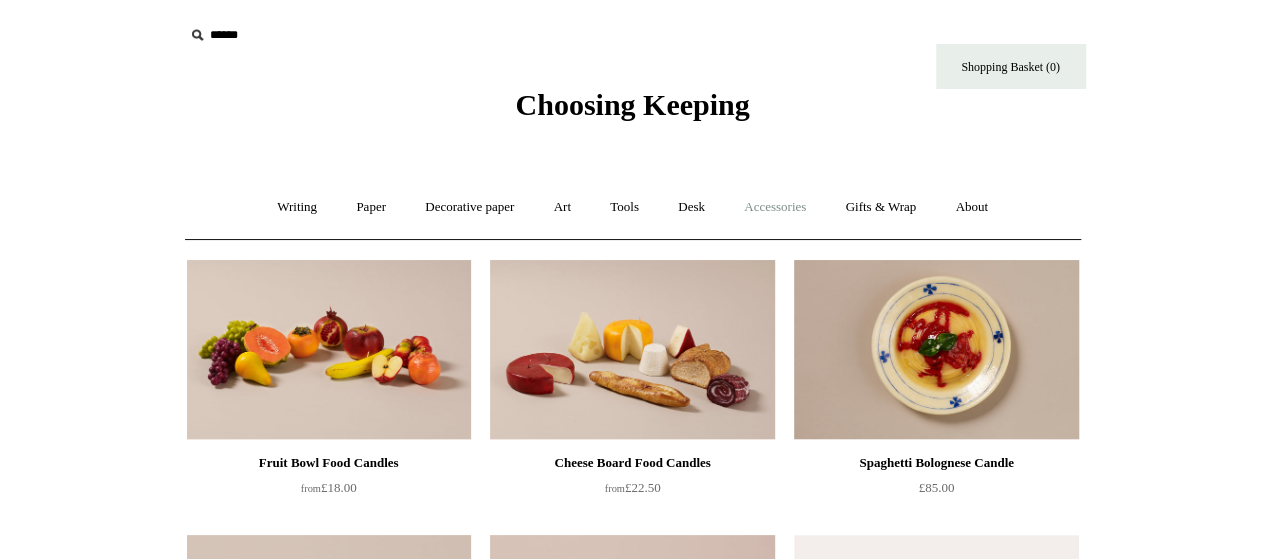 click on "Accessories +" at bounding box center [775, 207] 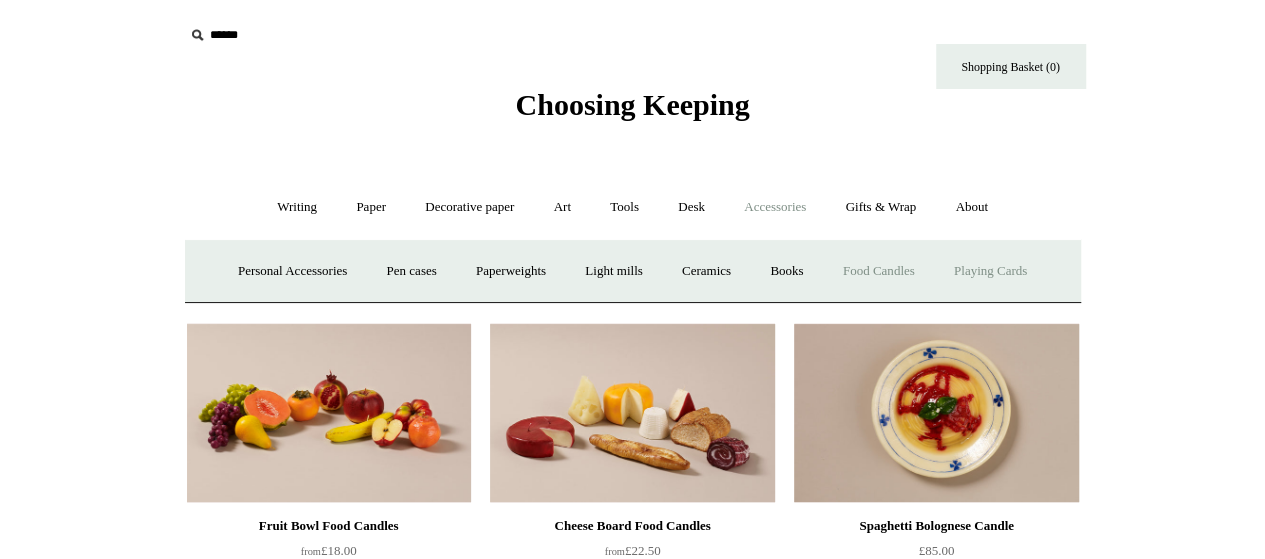 click on "Playing Cards" at bounding box center [990, 271] 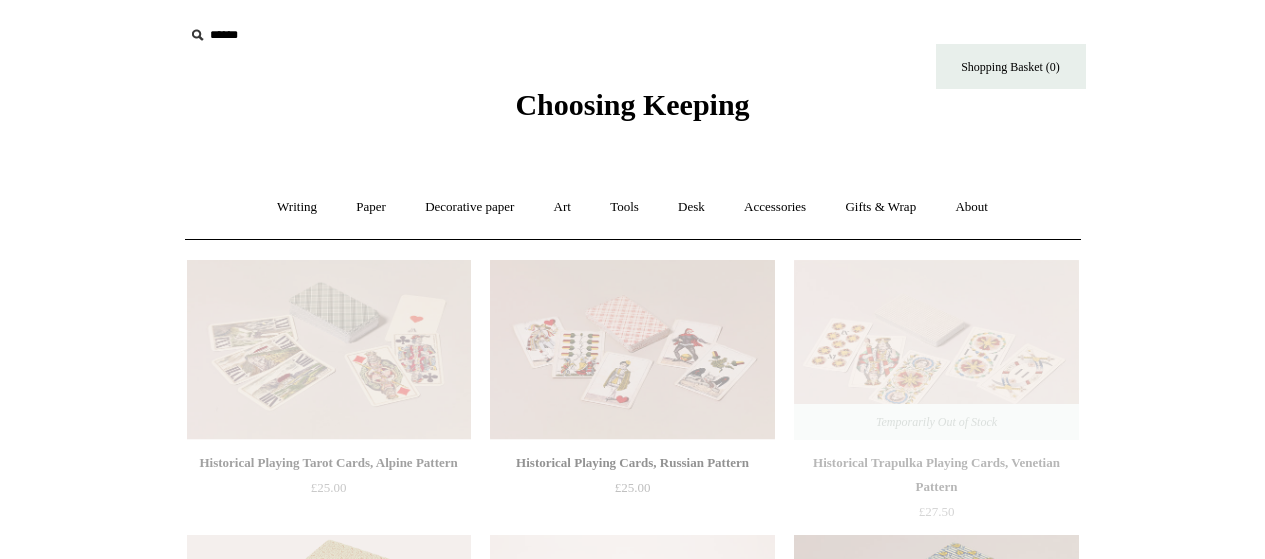 scroll, scrollTop: 0, scrollLeft: 0, axis: both 